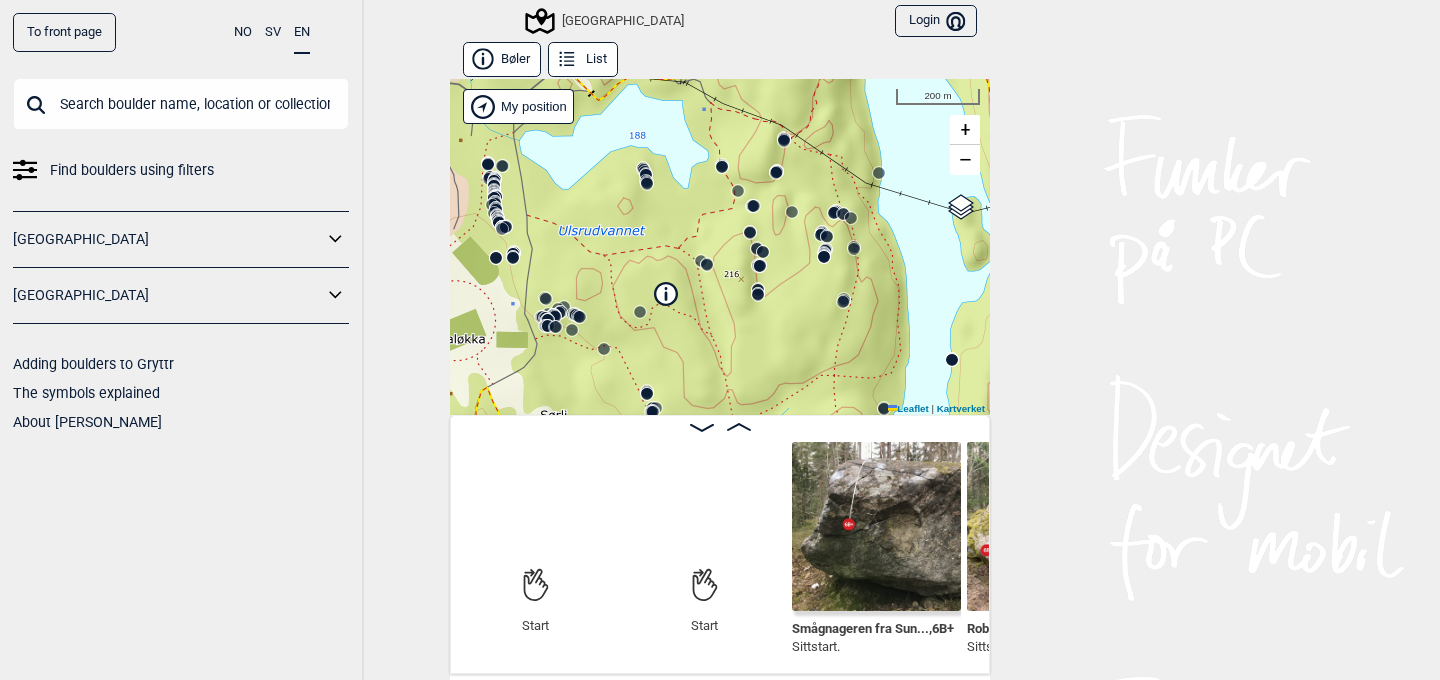 scroll, scrollTop: 0, scrollLeft: 0, axis: both 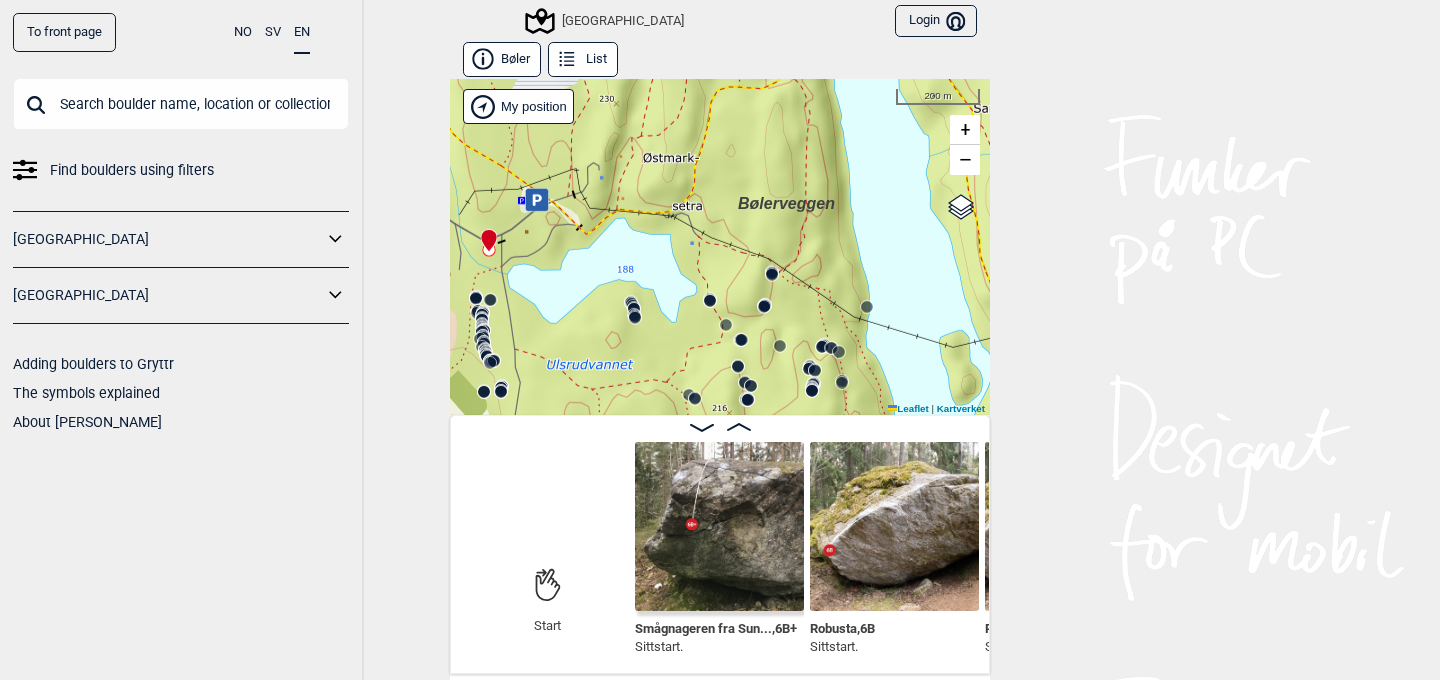 drag, startPoint x: 636, startPoint y: 100, endPoint x: 624, endPoint y: 234, distance: 134.53624 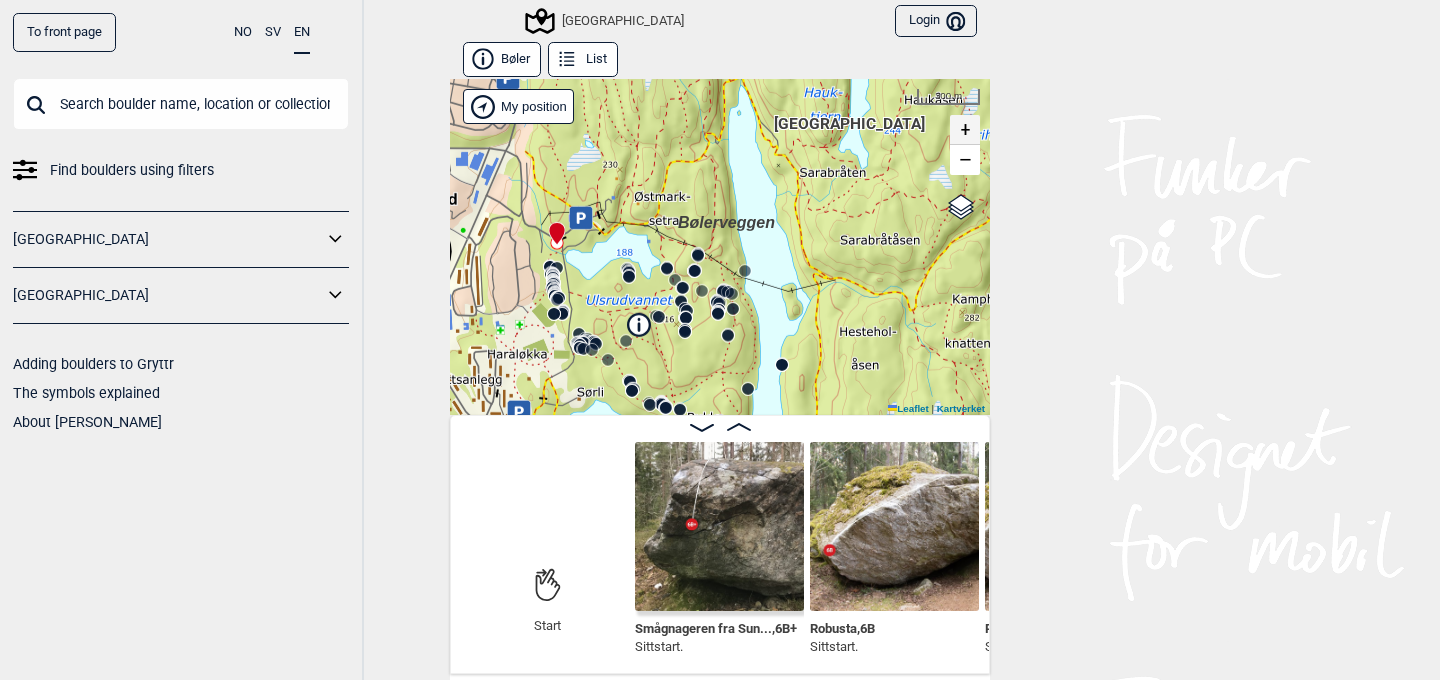 click on "+" at bounding box center [965, 130] 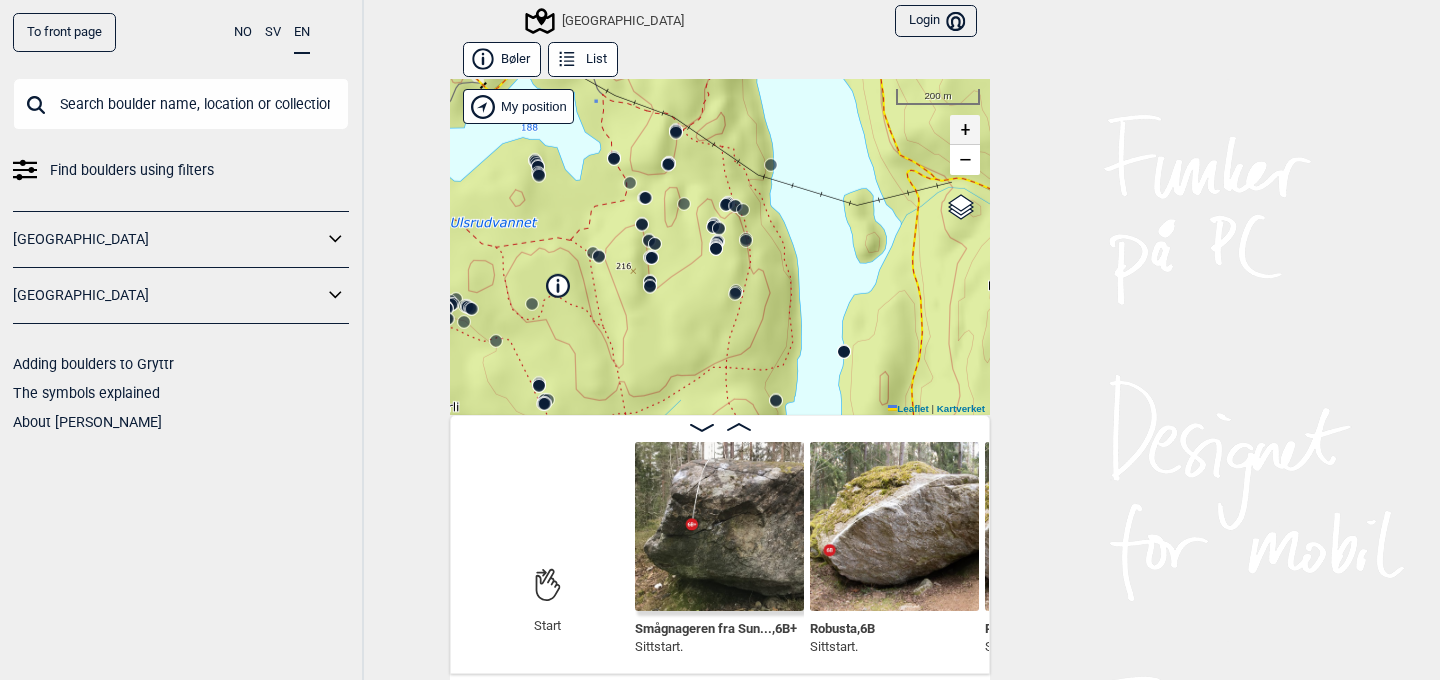click on "+" at bounding box center [965, 130] 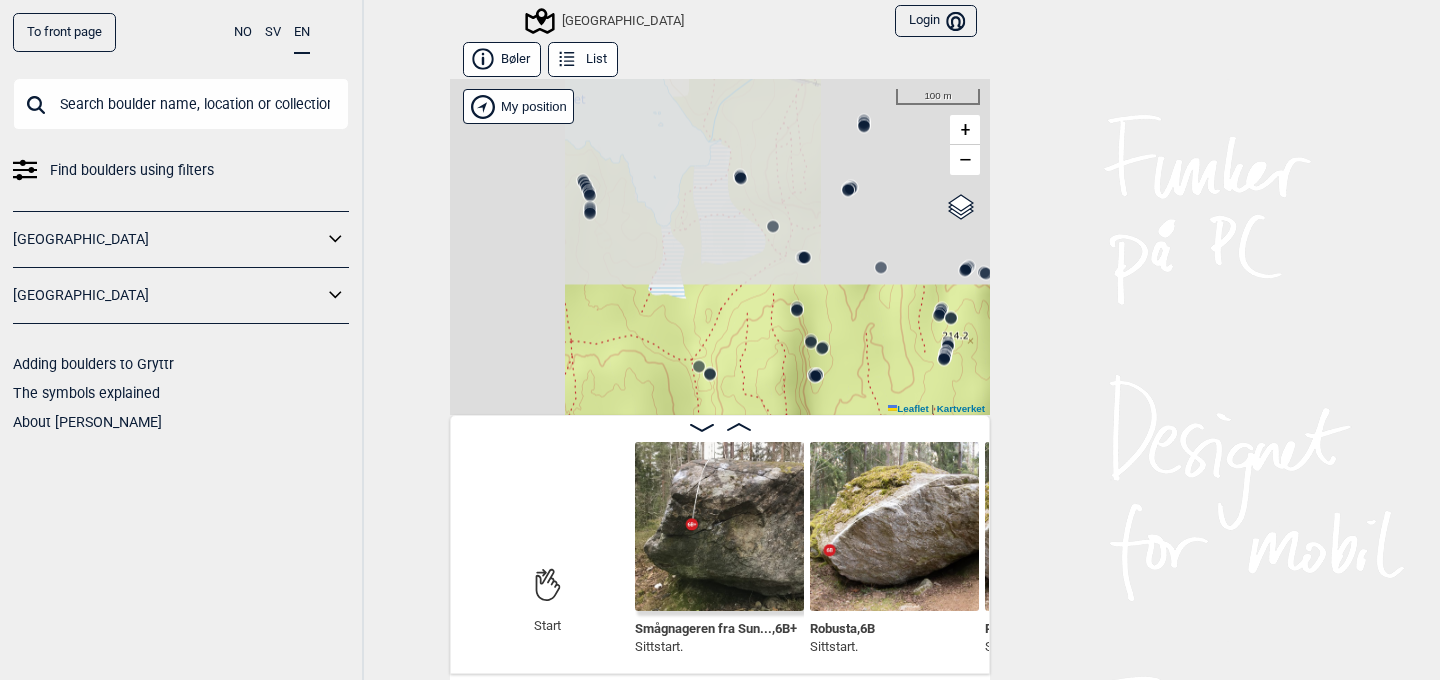 drag, startPoint x: 673, startPoint y: 122, endPoint x: 931, endPoint y: 393, distance: 374.17242 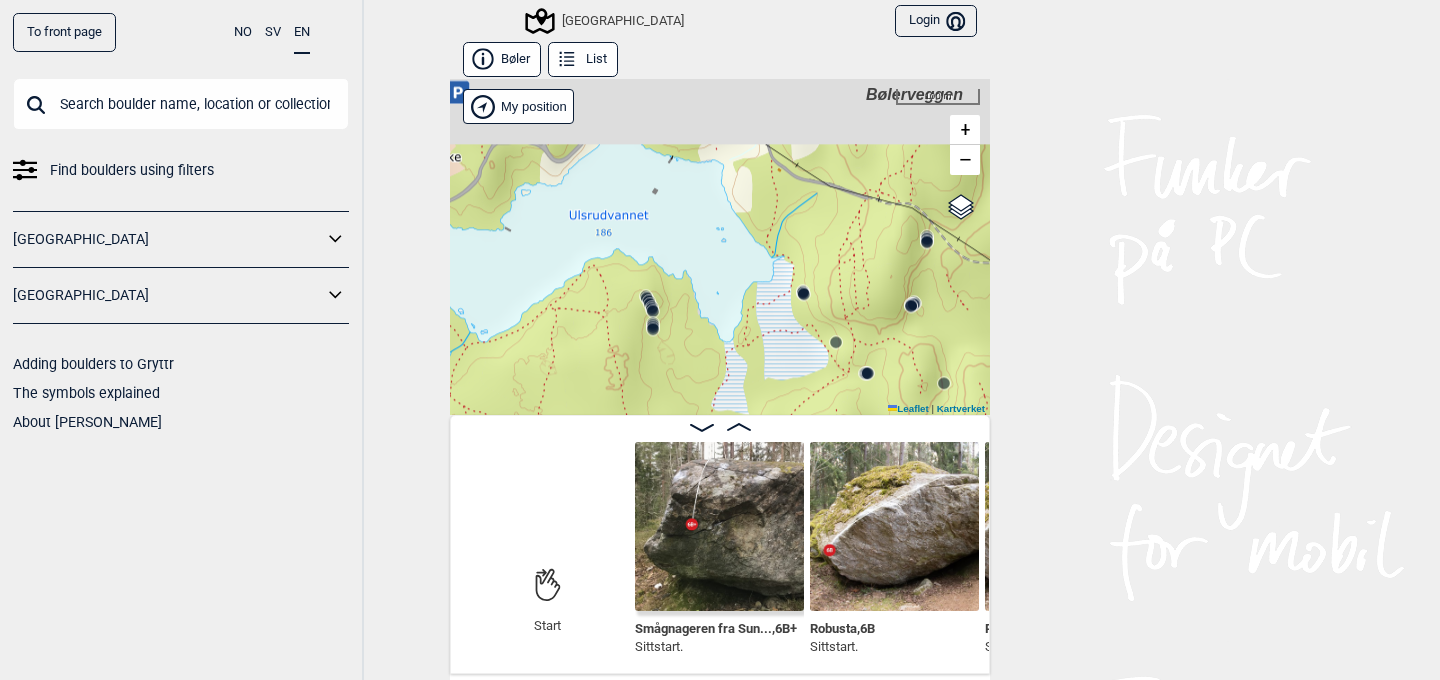 drag, startPoint x: 715, startPoint y: 266, endPoint x: 819, endPoint y: 514, distance: 268.92377 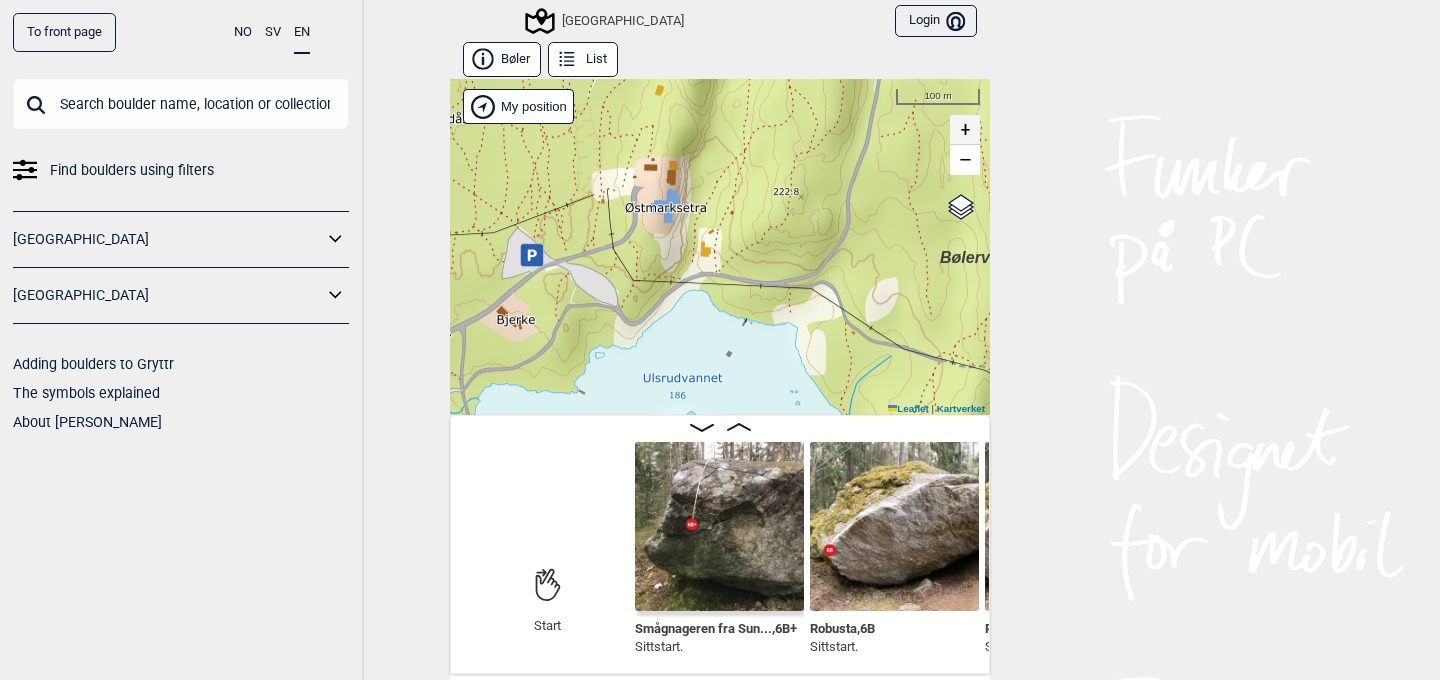 click on "+" at bounding box center [965, 130] 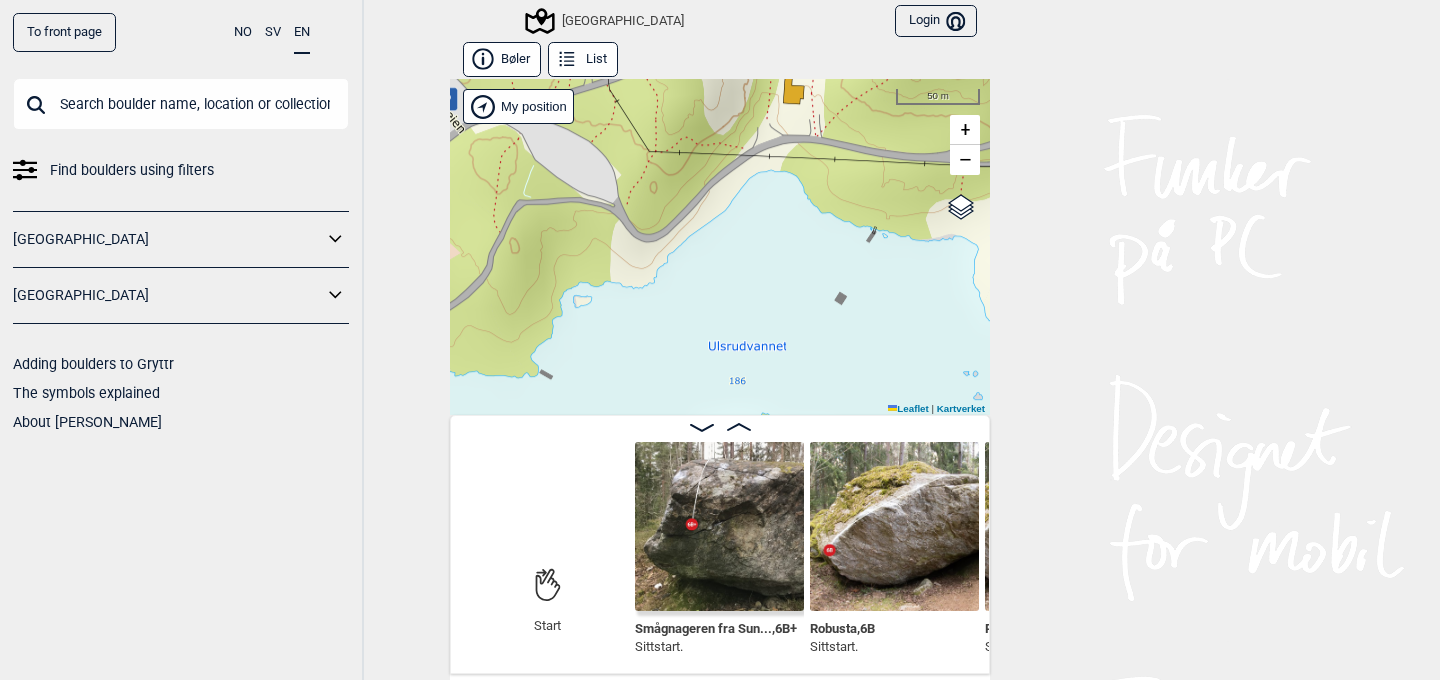 drag, startPoint x: 838, startPoint y: 188, endPoint x: 905, endPoint y: 107, distance: 105.11898 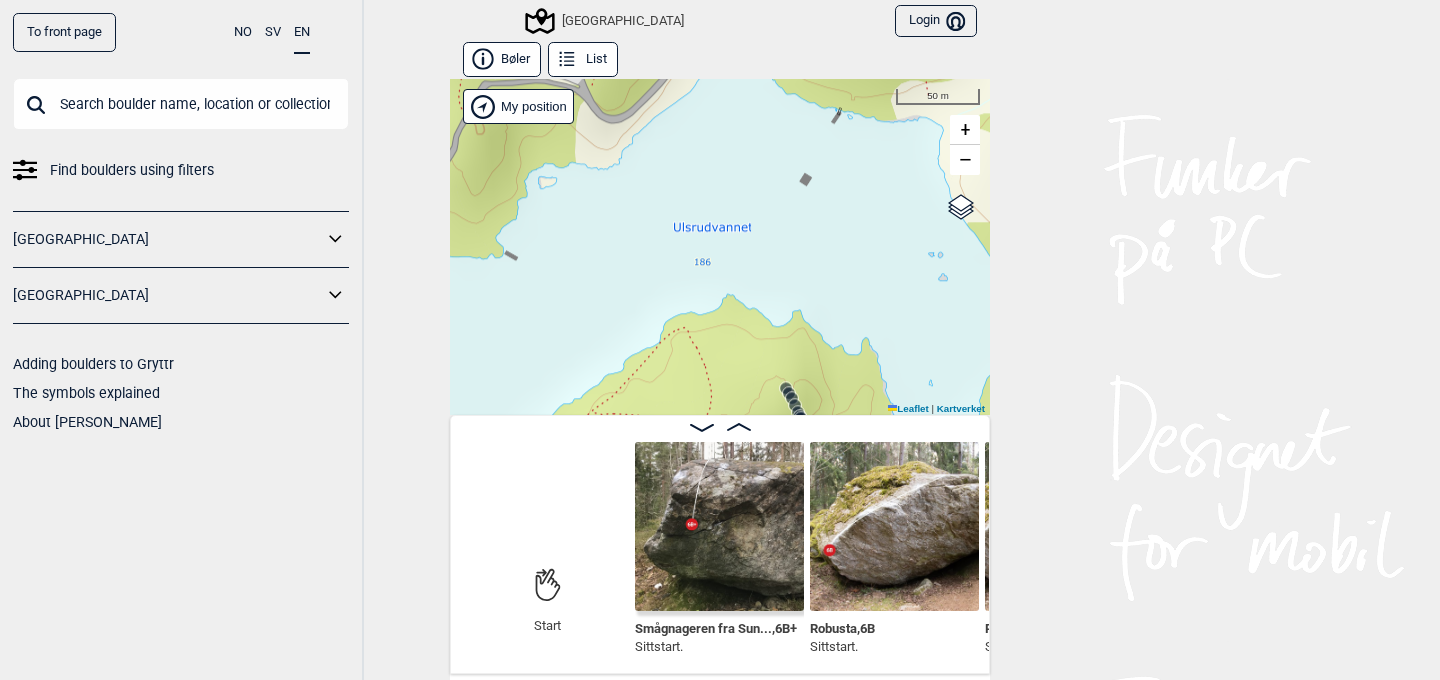 drag, startPoint x: 772, startPoint y: 265, endPoint x: 772, endPoint y: 83, distance: 182 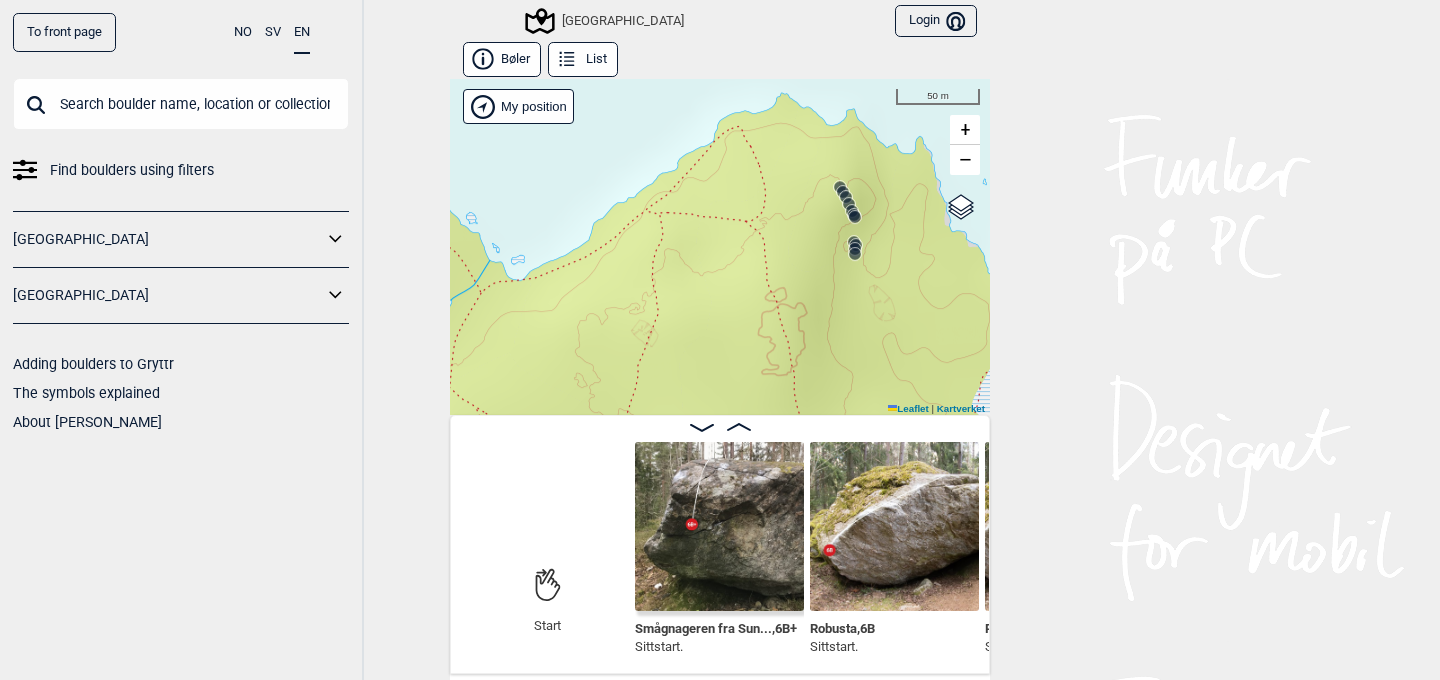 drag, startPoint x: 719, startPoint y: 335, endPoint x: 773, endPoint y: 247, distance: 103.24728 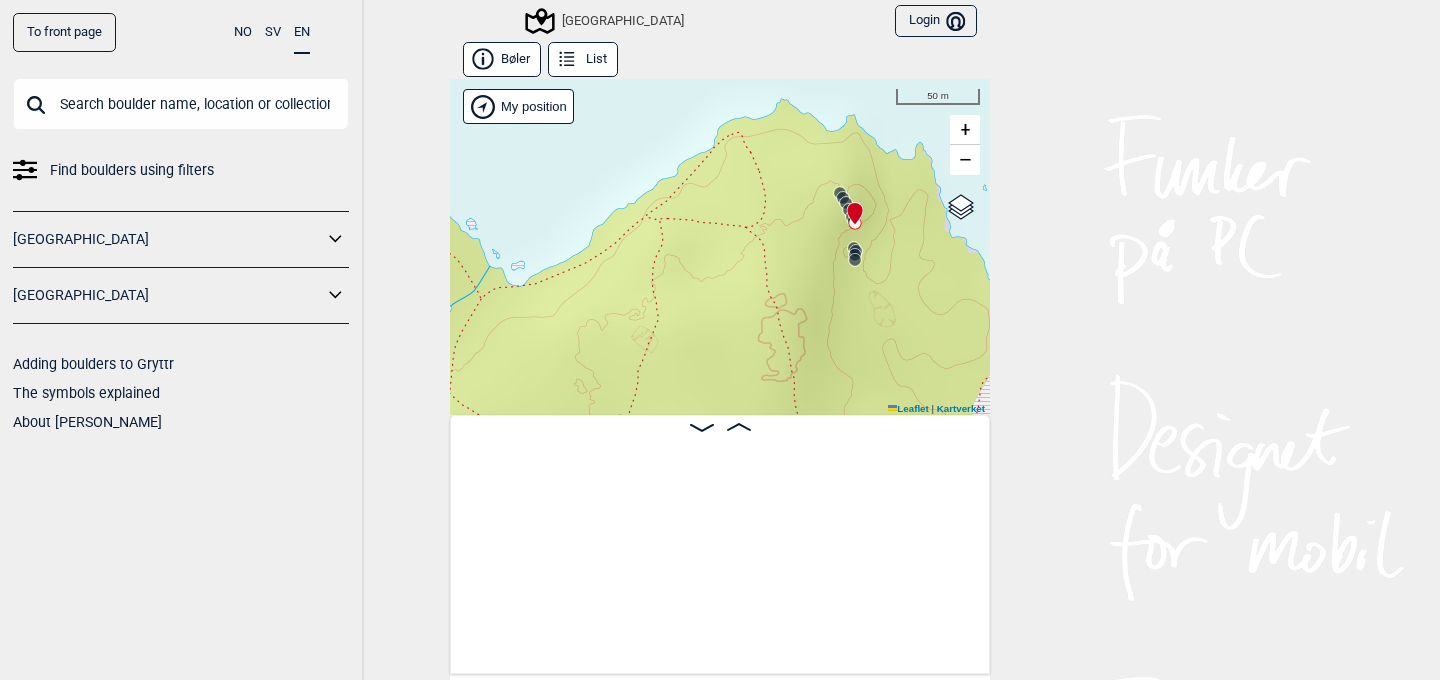 scroll, scrollTop: 0, scrollLeft: 32635, axis: horizontal 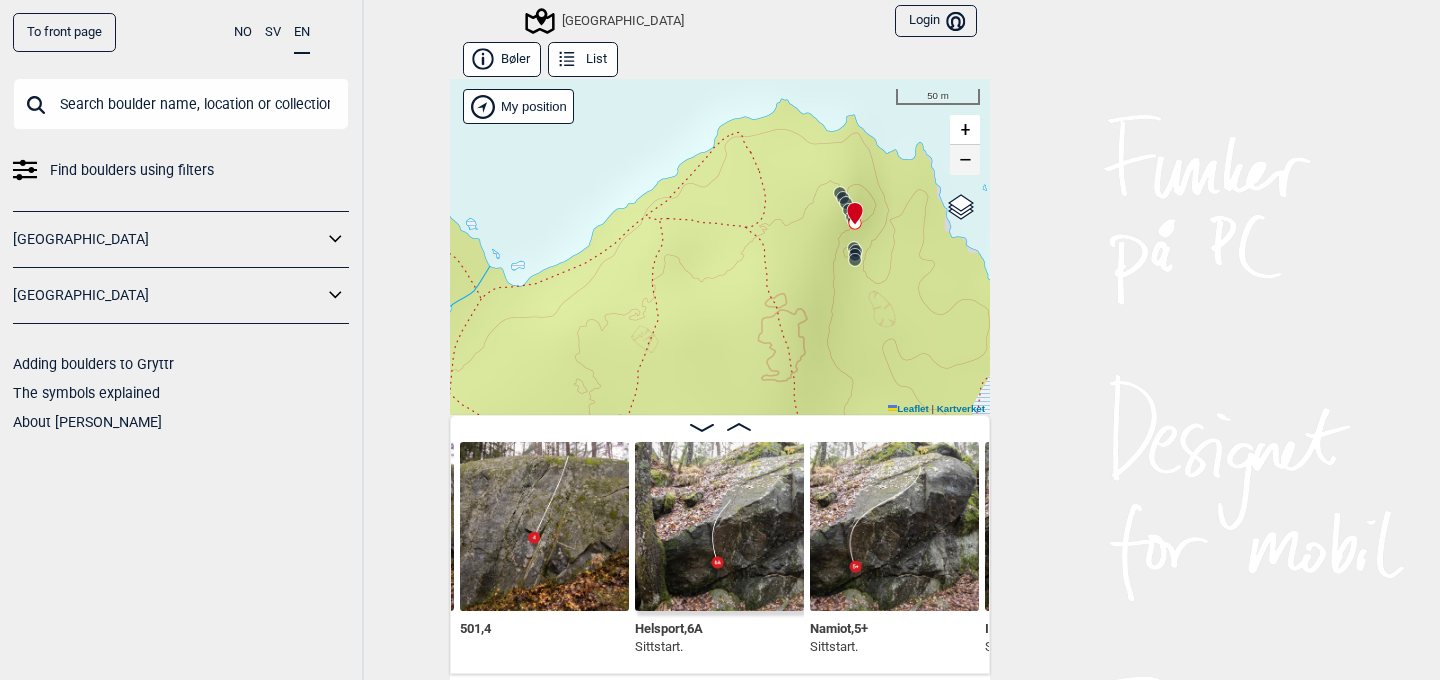 click on "−" at bounding box center [965, 160] 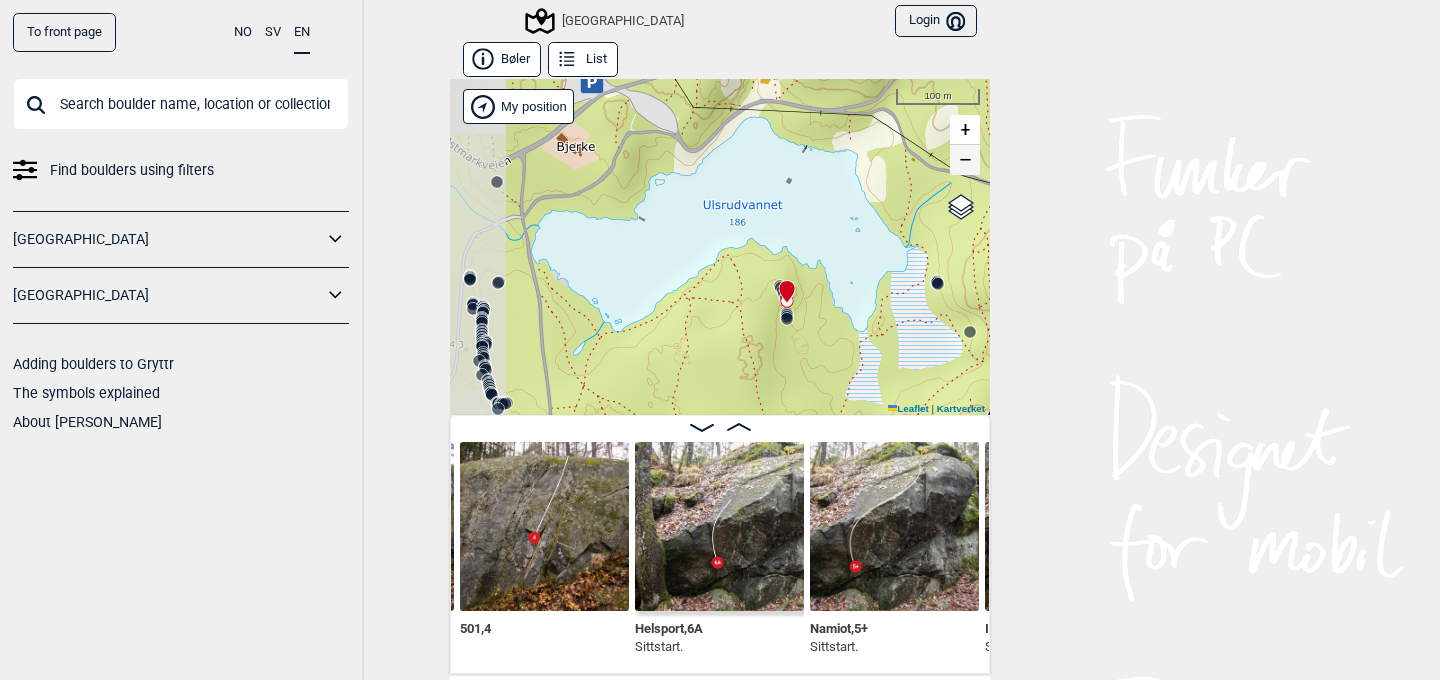 click on "−" at bounding box center [965, 160] 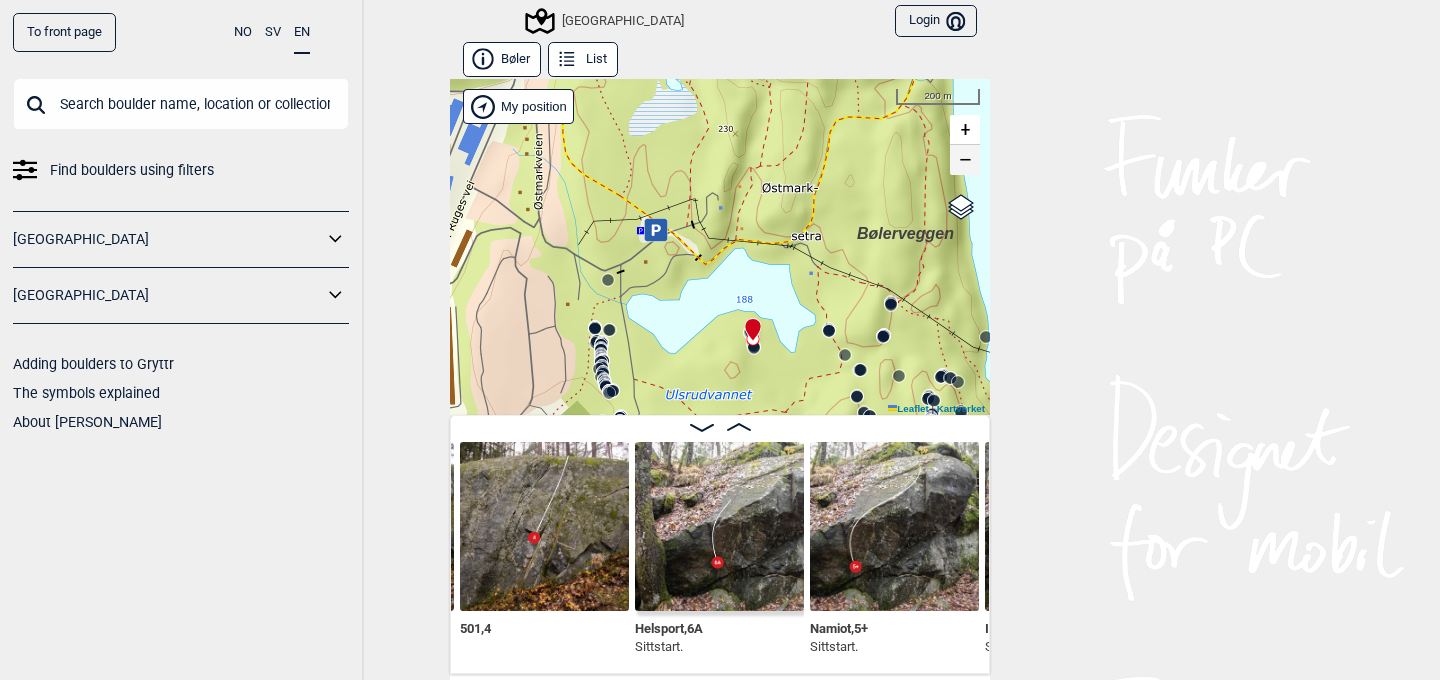 click on "−" at bounding box center (965, 160) 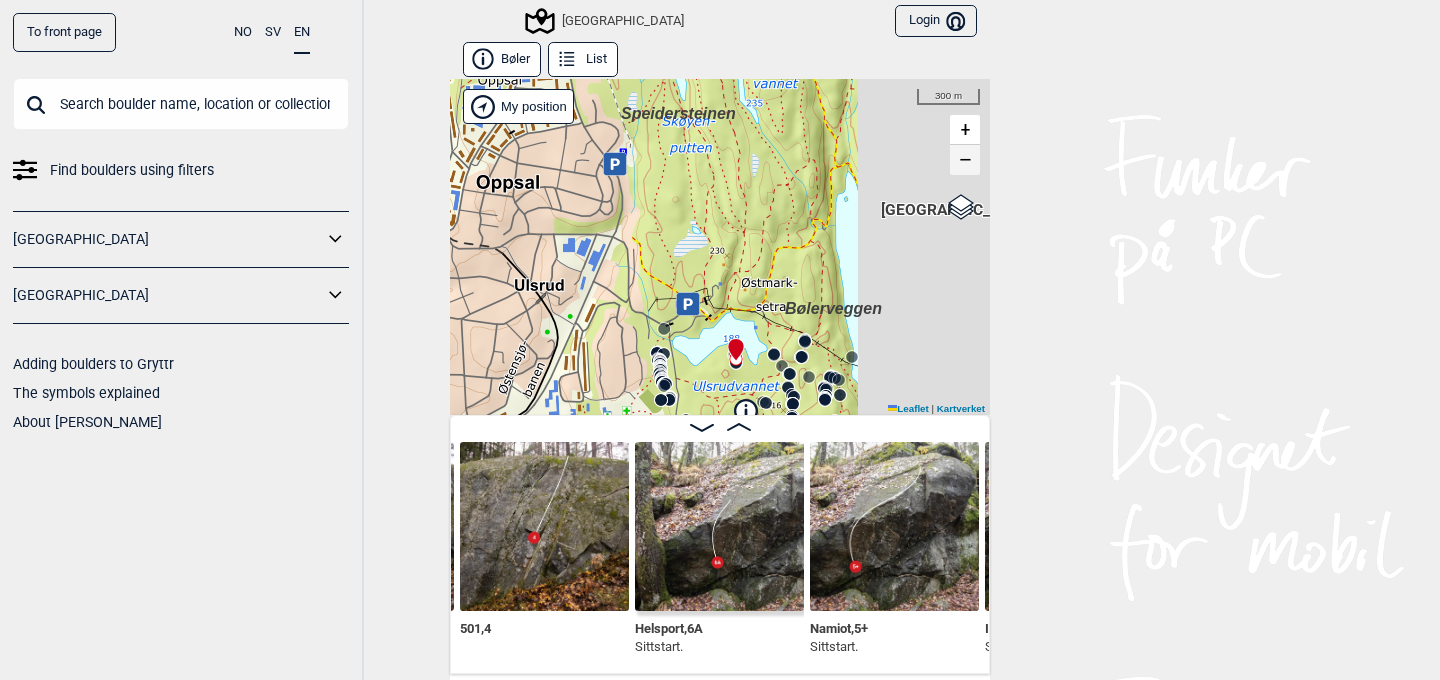 click on "−" at bounding box center (965, 160) 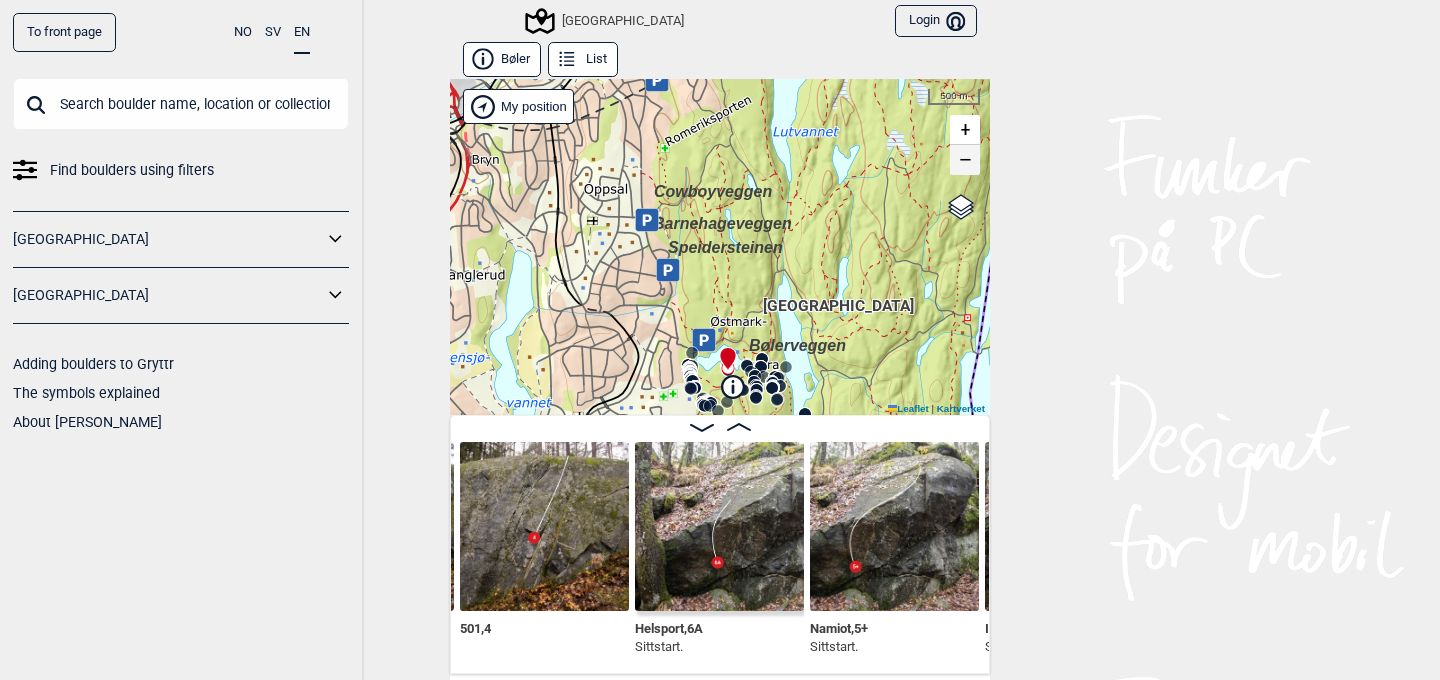 click on "−" at bounding box center (965, 160) 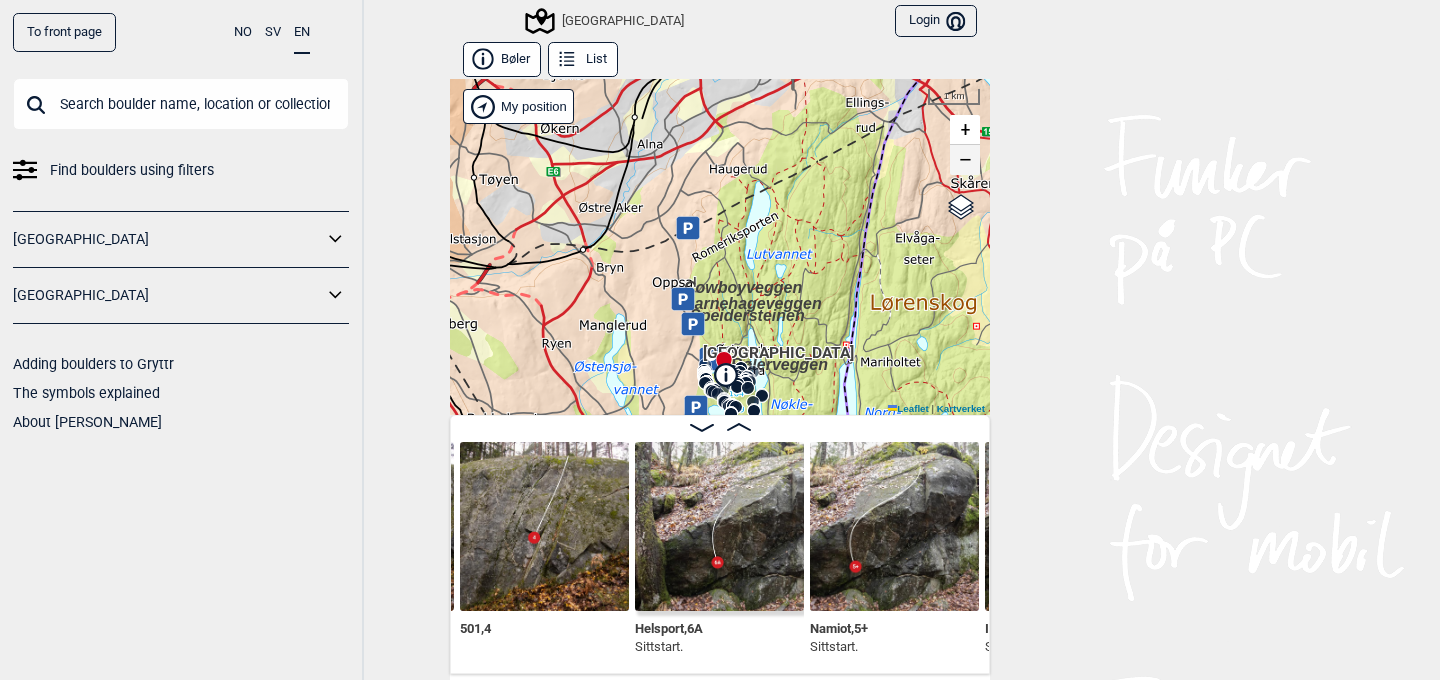 click on "−" at bounding box center [965, 160] 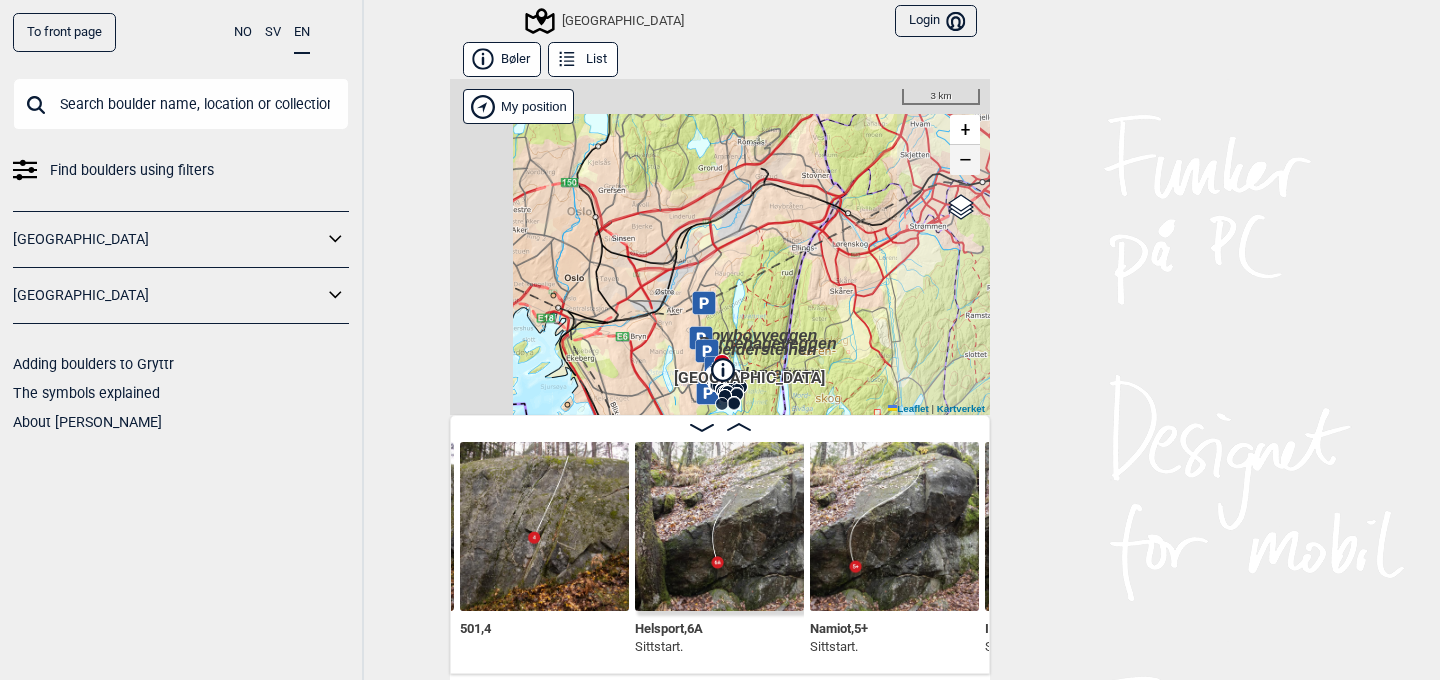 click on "−" at bounding box center [965, 160] 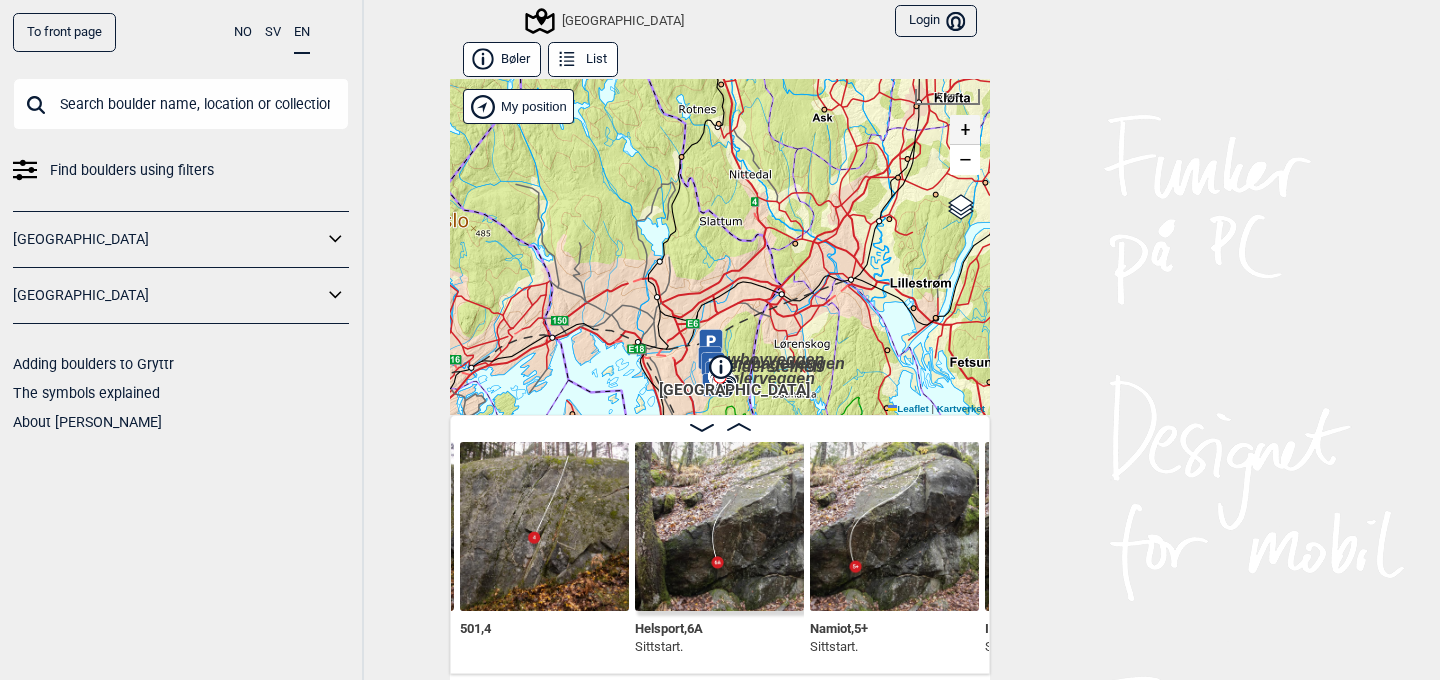 click on "+" at bounding box center [965, 130] 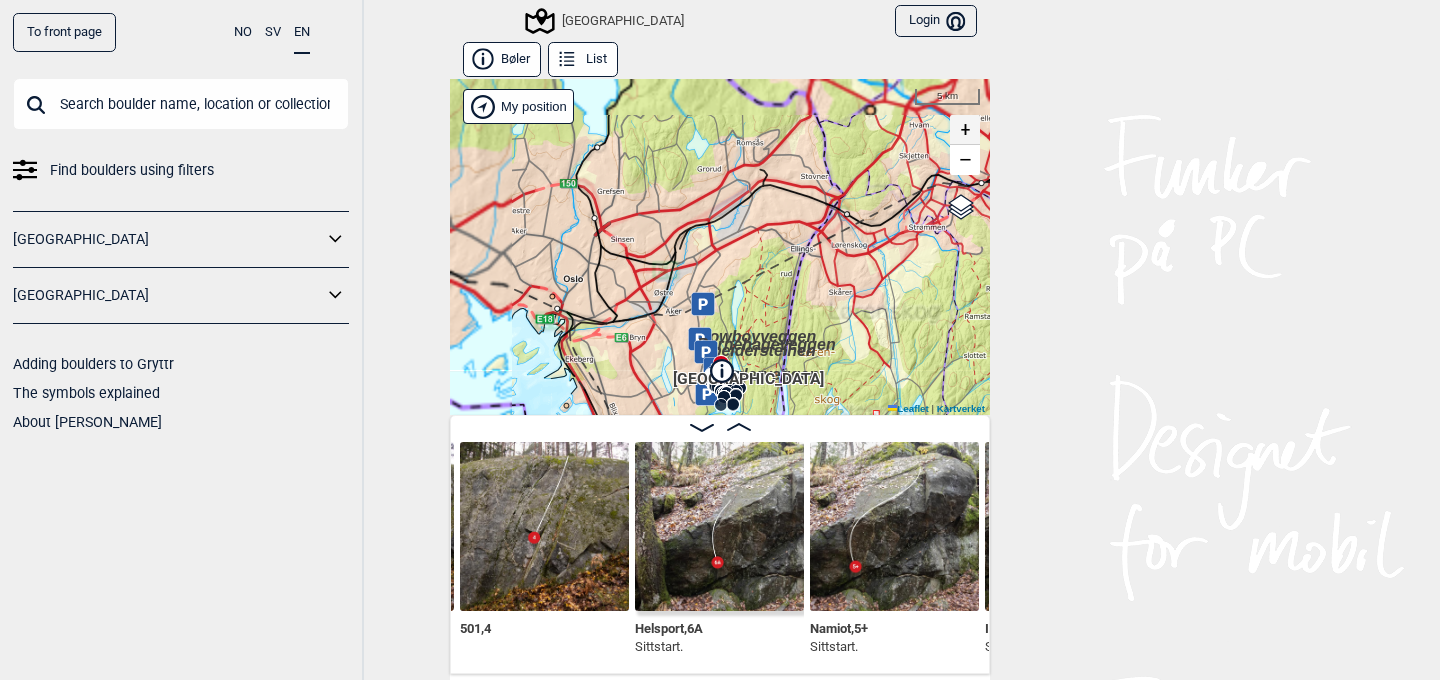 click on "+" at bounding box center [965, 130] 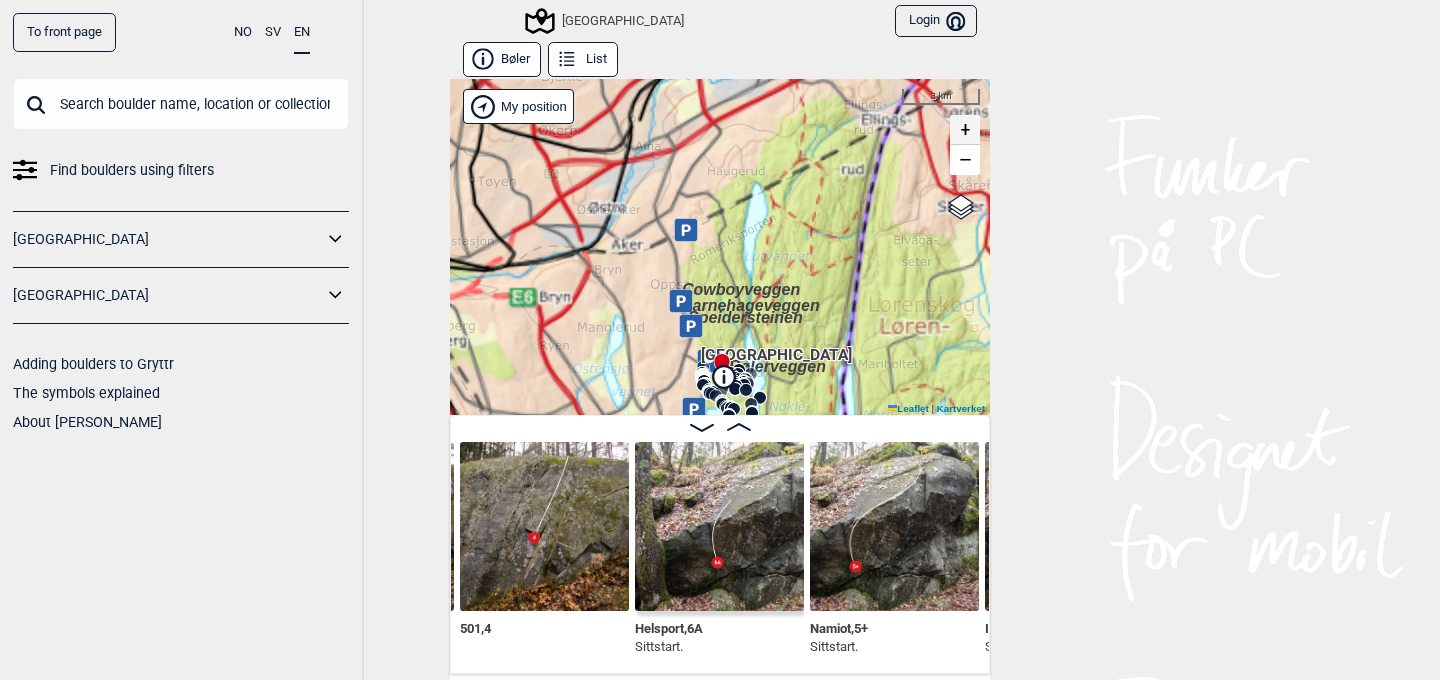 click on "+" at bounding box center (965, 130) 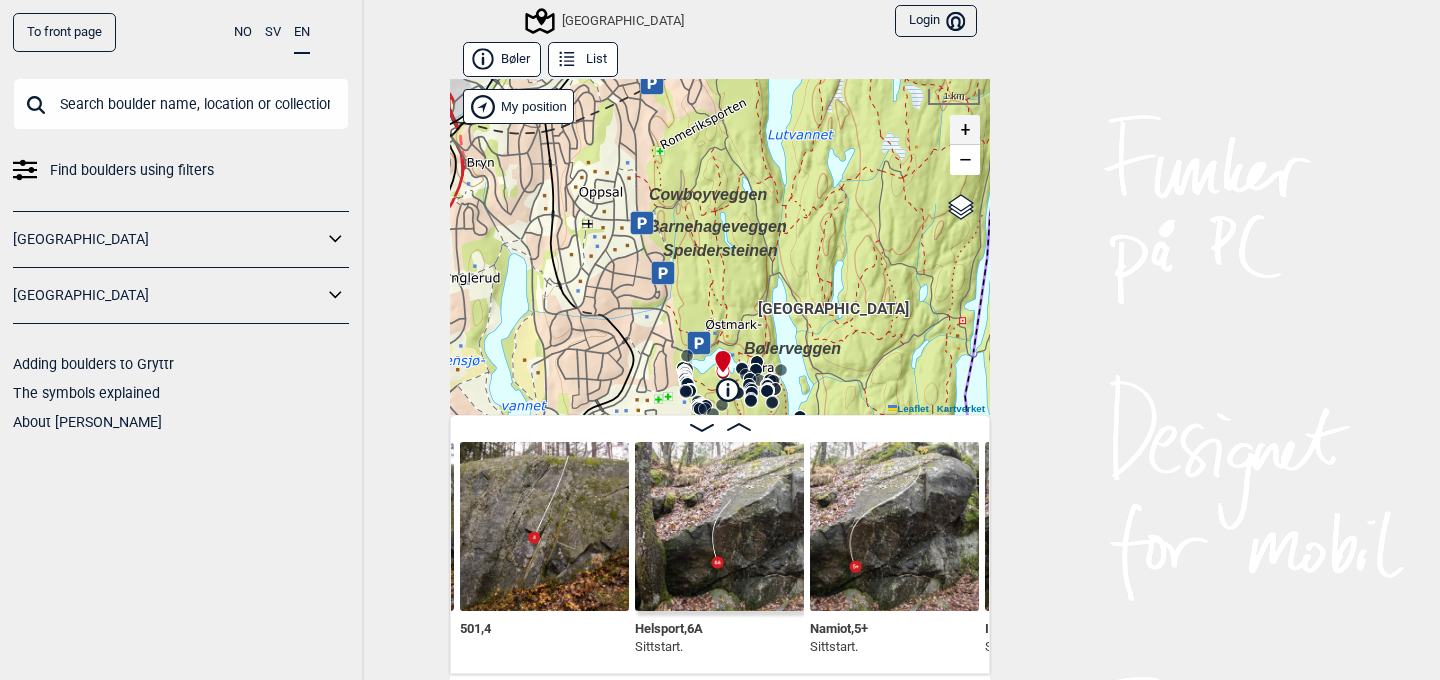 click on "+" at bounding box center (965, 130) 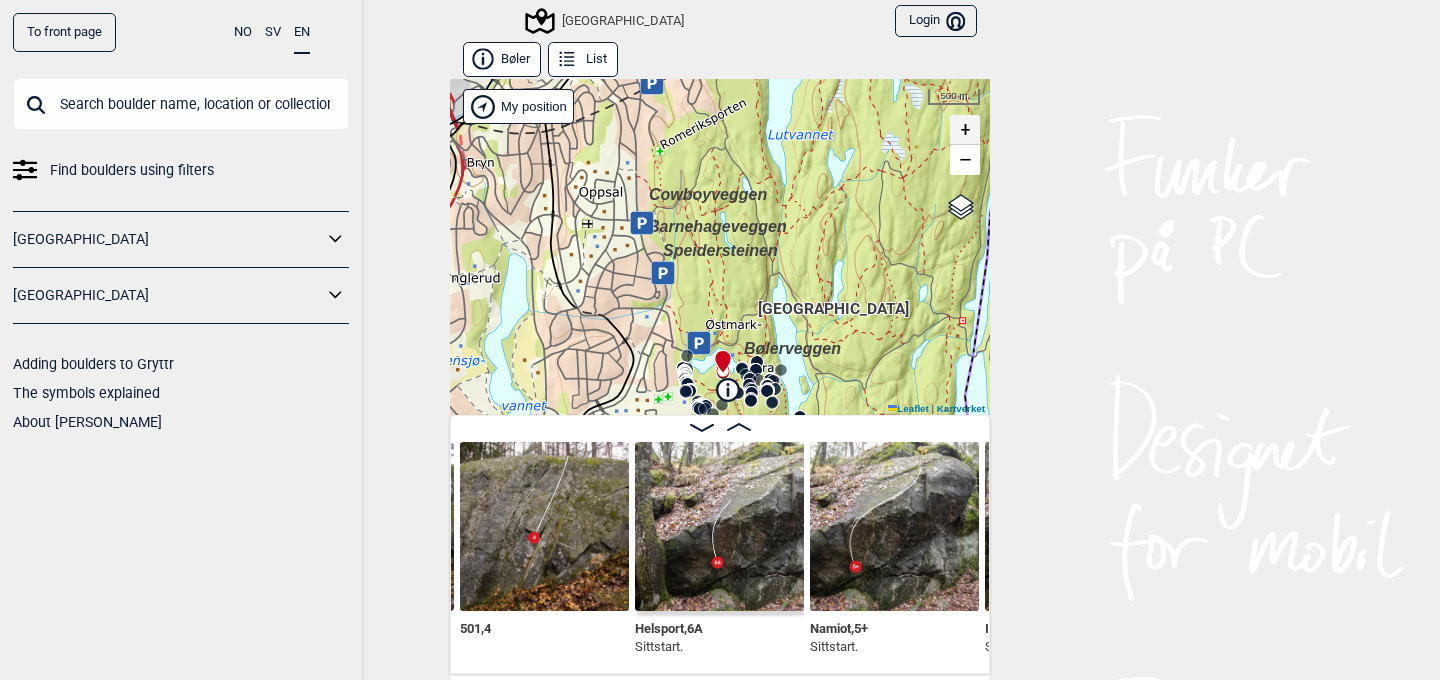 click on "+" at bounding box center [965, 130] 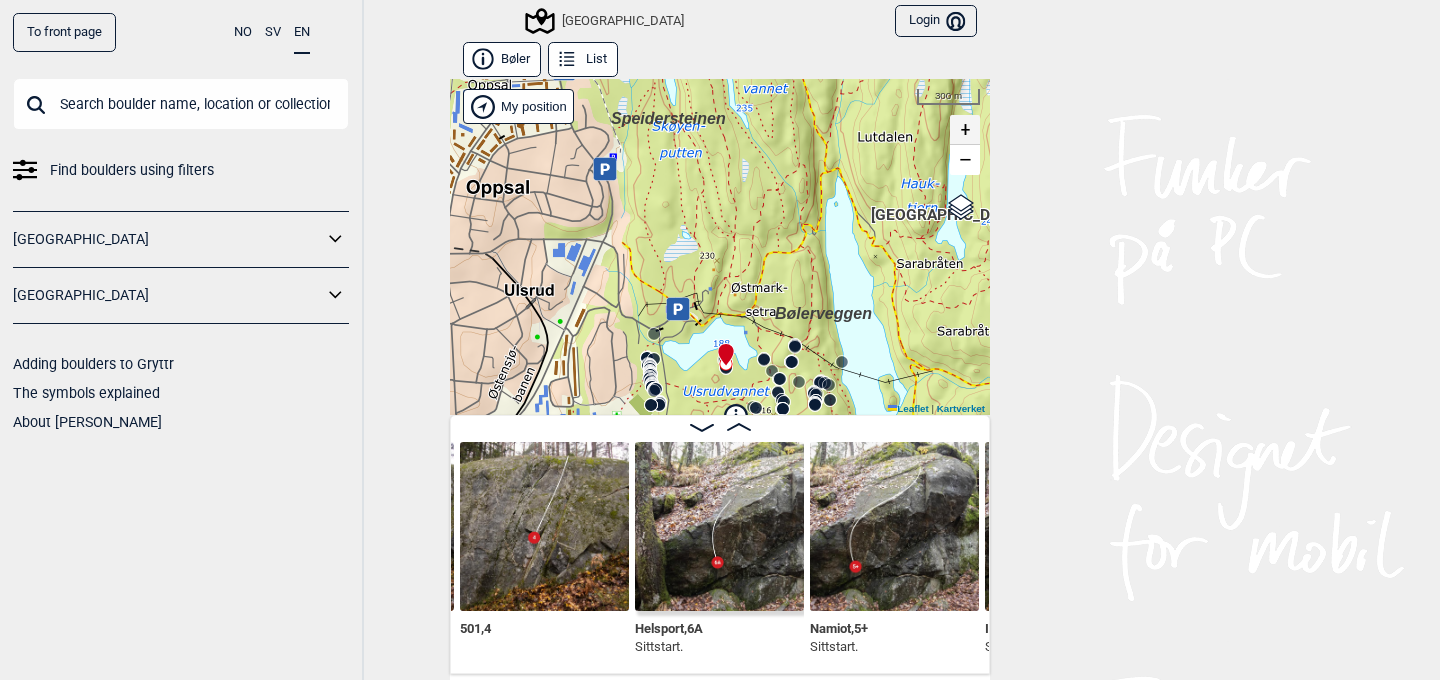 click on "+" at bounding box center (965, 130) 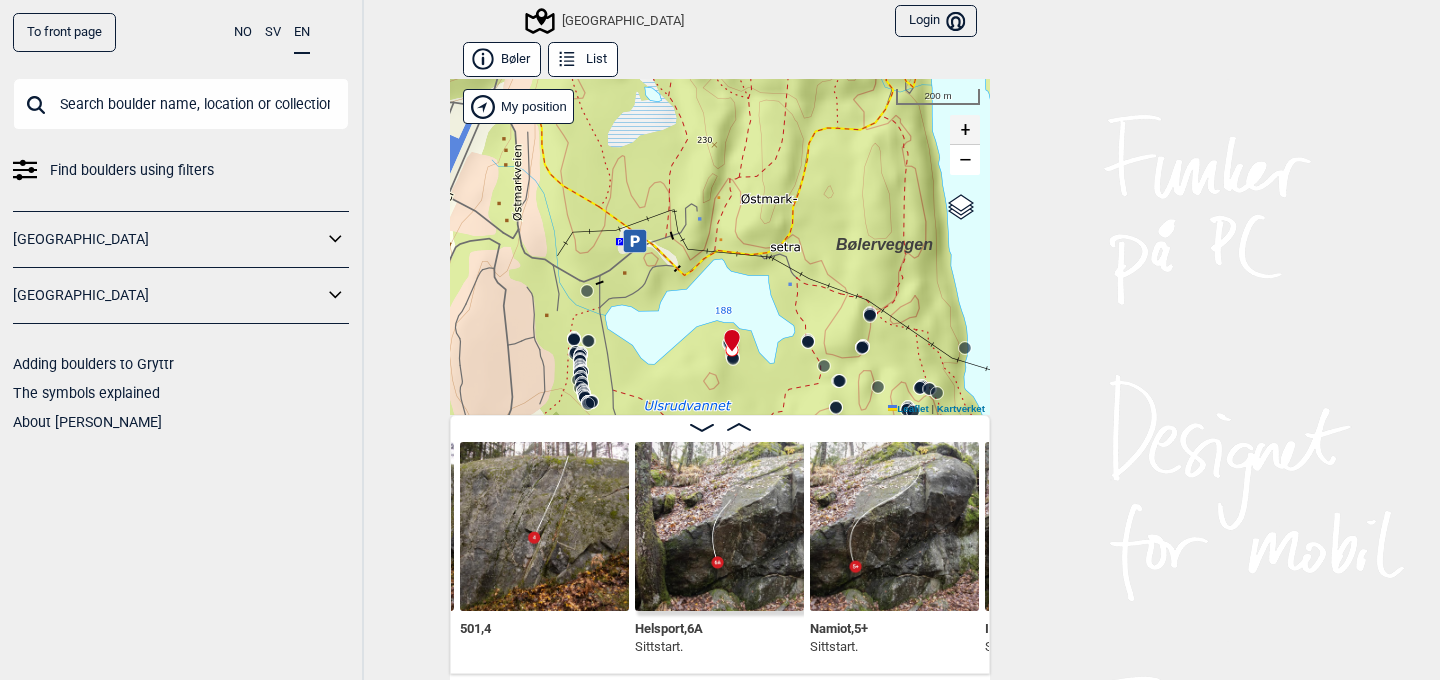 click on "+" at bounding box center (965, 130) 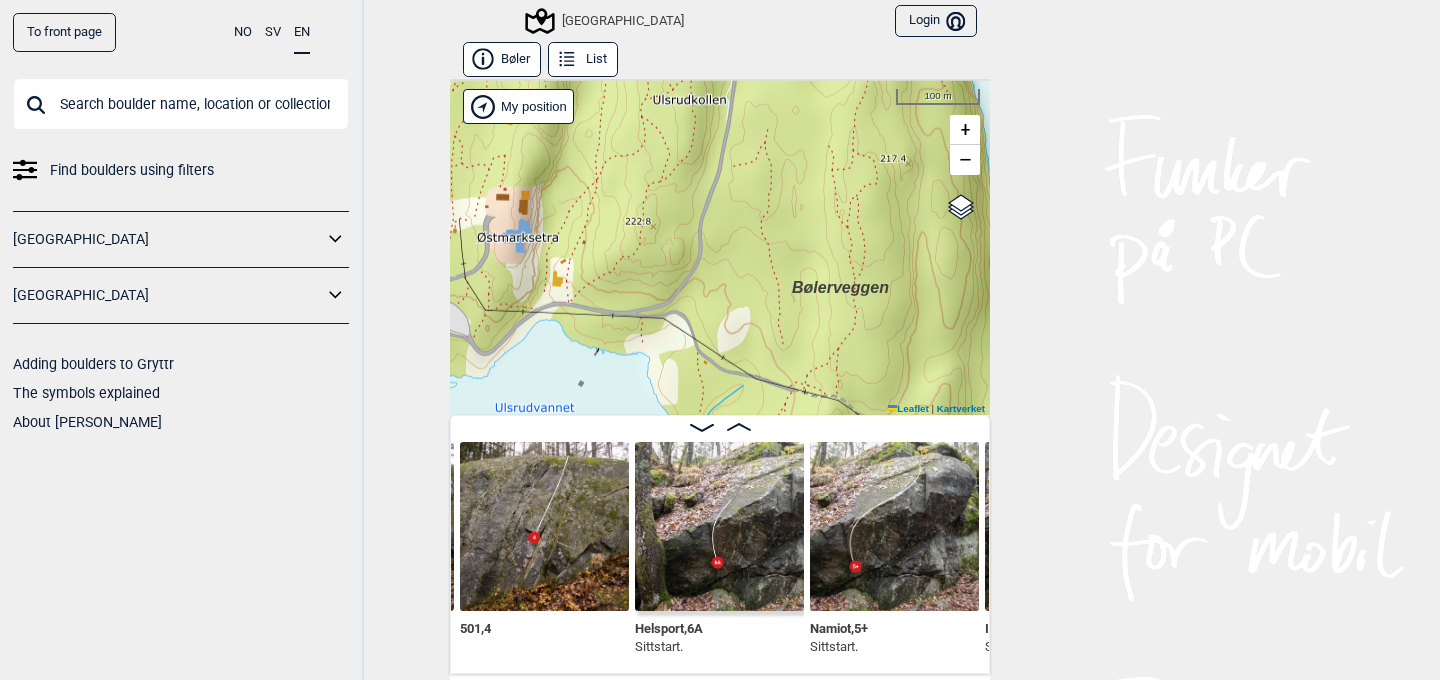 drag, startPoint x: 854, startPoint y: 184, endPoint x: 687, endPoint y: 368, distance: 248.48541 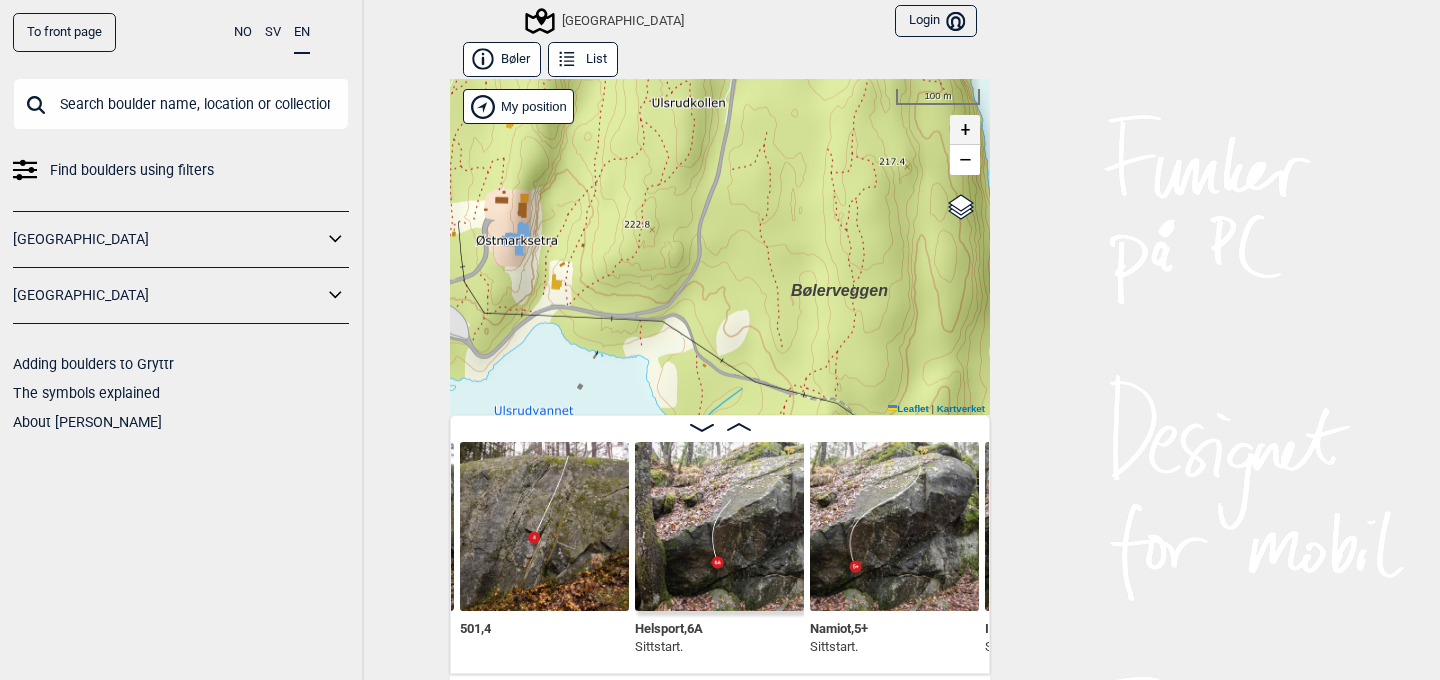 click on "+" at bounding box center (965, 130) 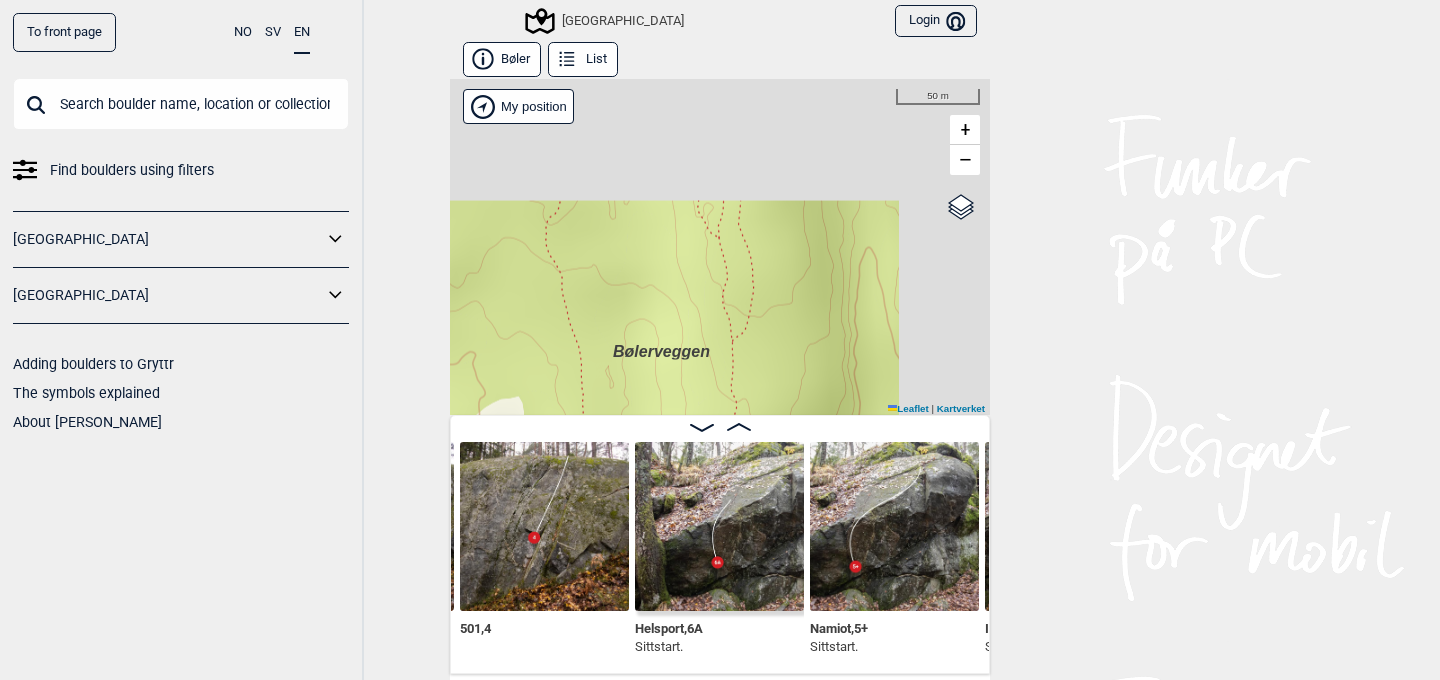 drag, startPoint x: 845, startPoint y: 182, endPoint x: 581, endPoint y: 336, distance: 305.63376 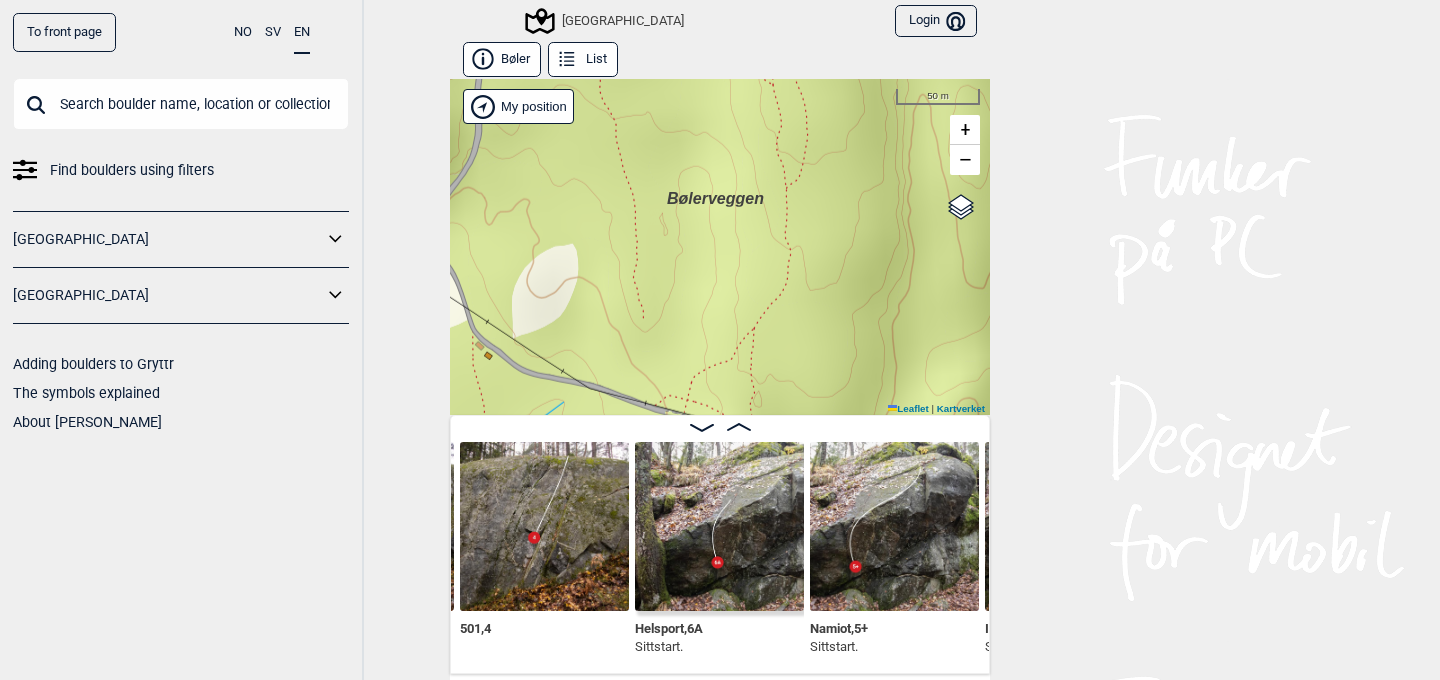 drag, startPoint x: 627, startPoint y: 340, endPoint x: 690, endPoint y: 187, distance: 165.46298 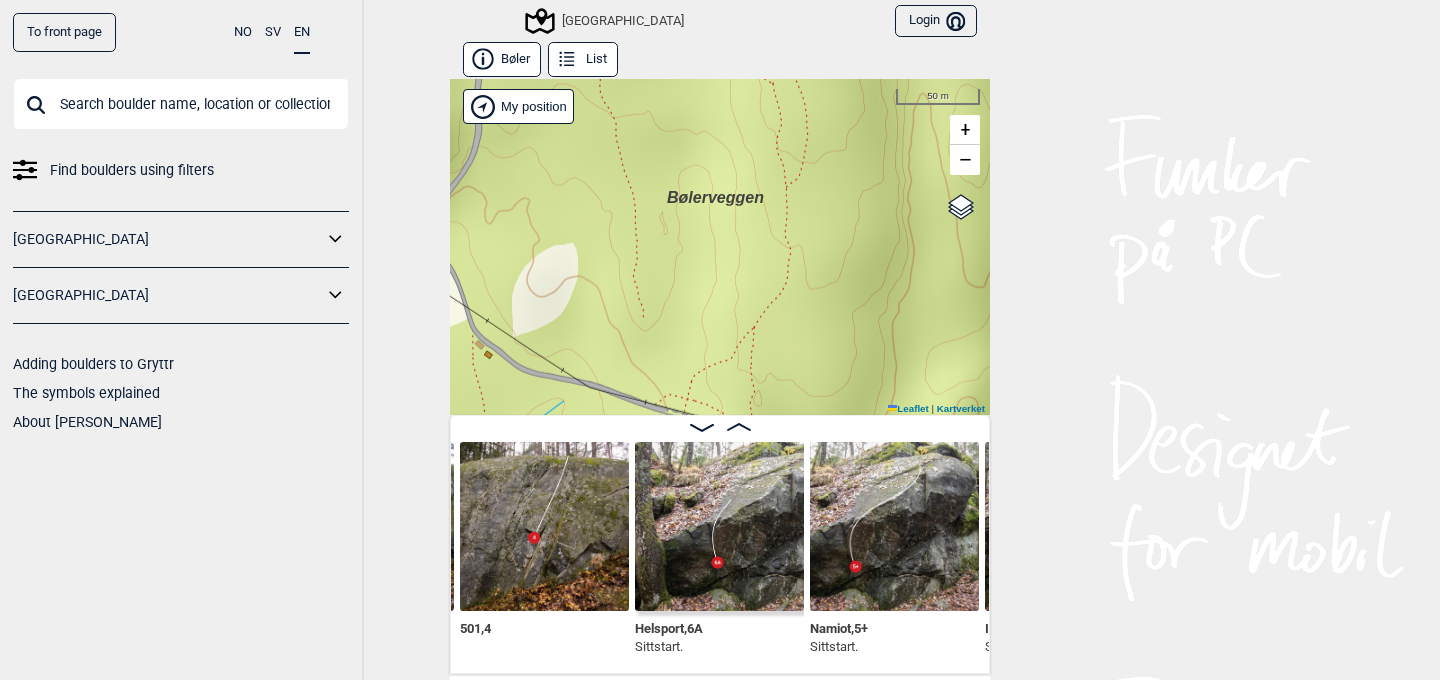 click on "Bølerveggen" at bounding box center (715, 197) 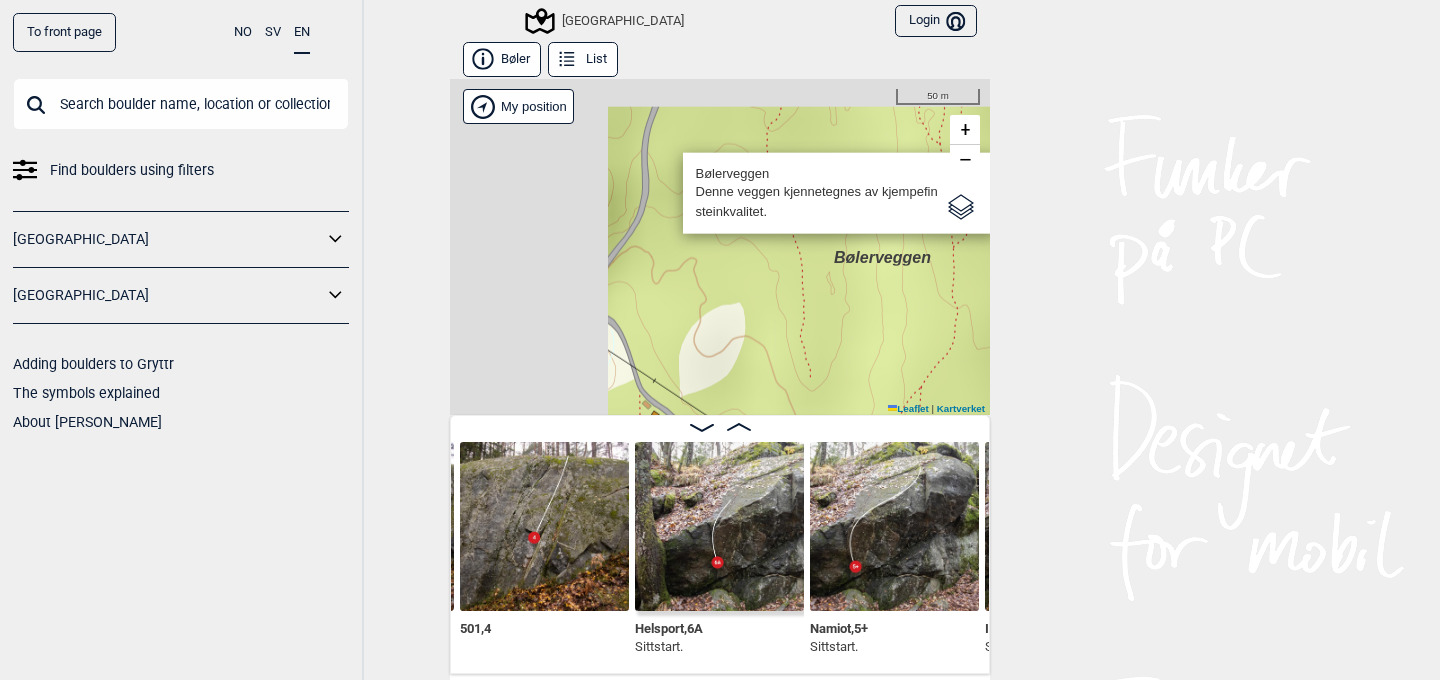 drag, startPoint x: 604, startPoint y: 204, endPoint x: 790, endPoint y: 269, distance: 197.03046 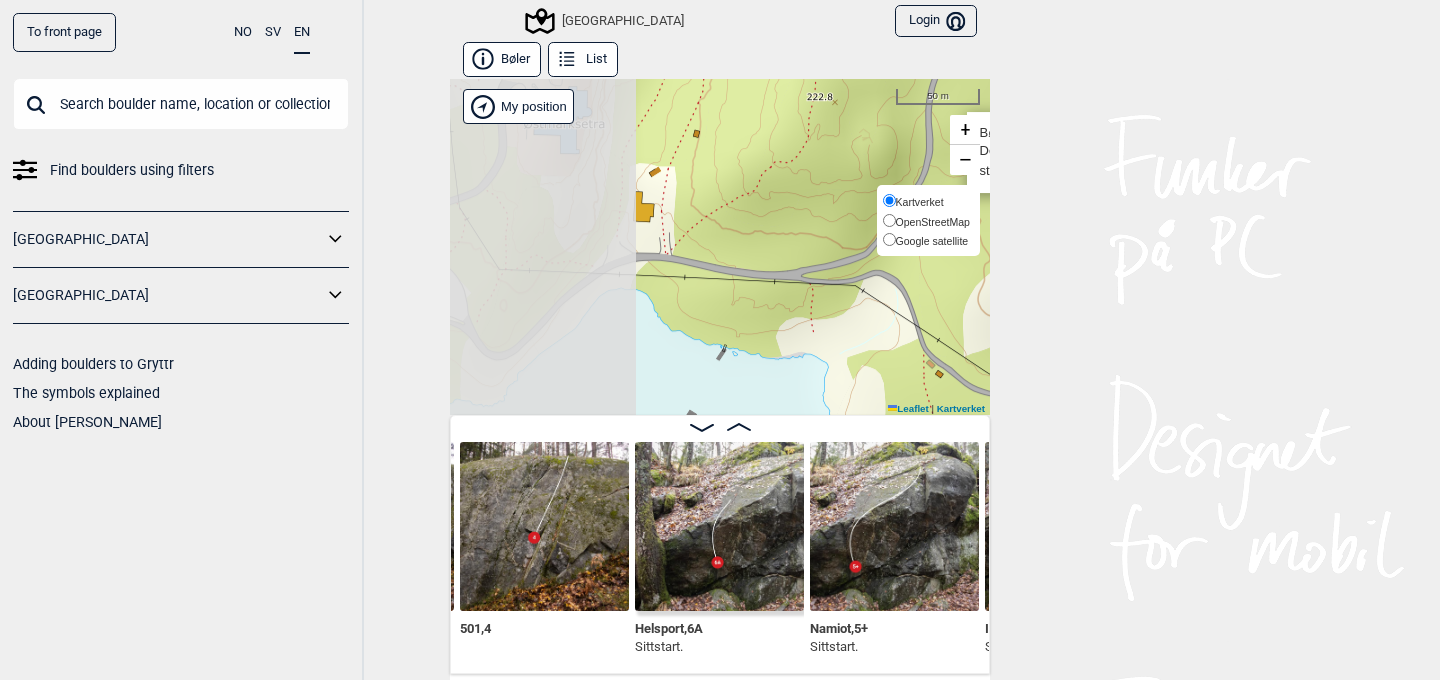 drag, startPoint x: 687, startPoint y: 265, endPoint x: 964, endPoint y: 193, distance: 286.20447 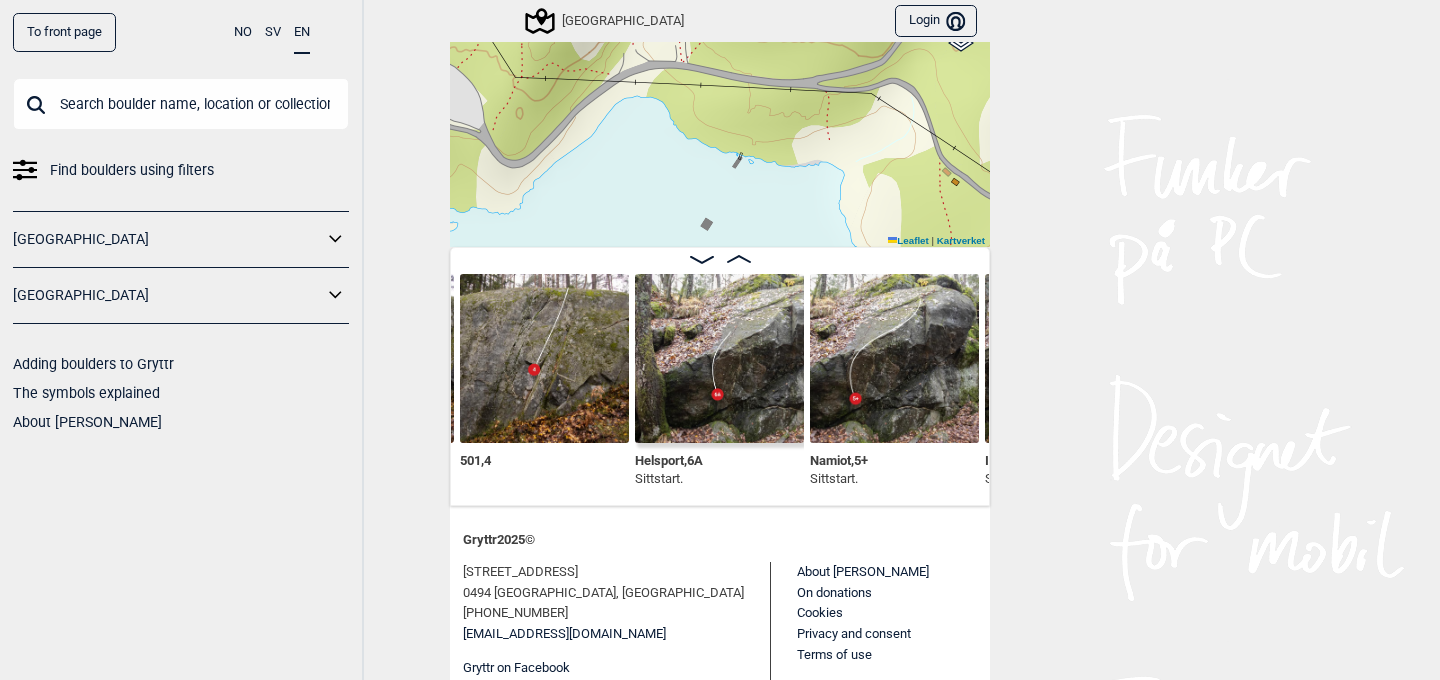 scroll, scrollTop: 221, scrollLeft: 0, axis: vertical 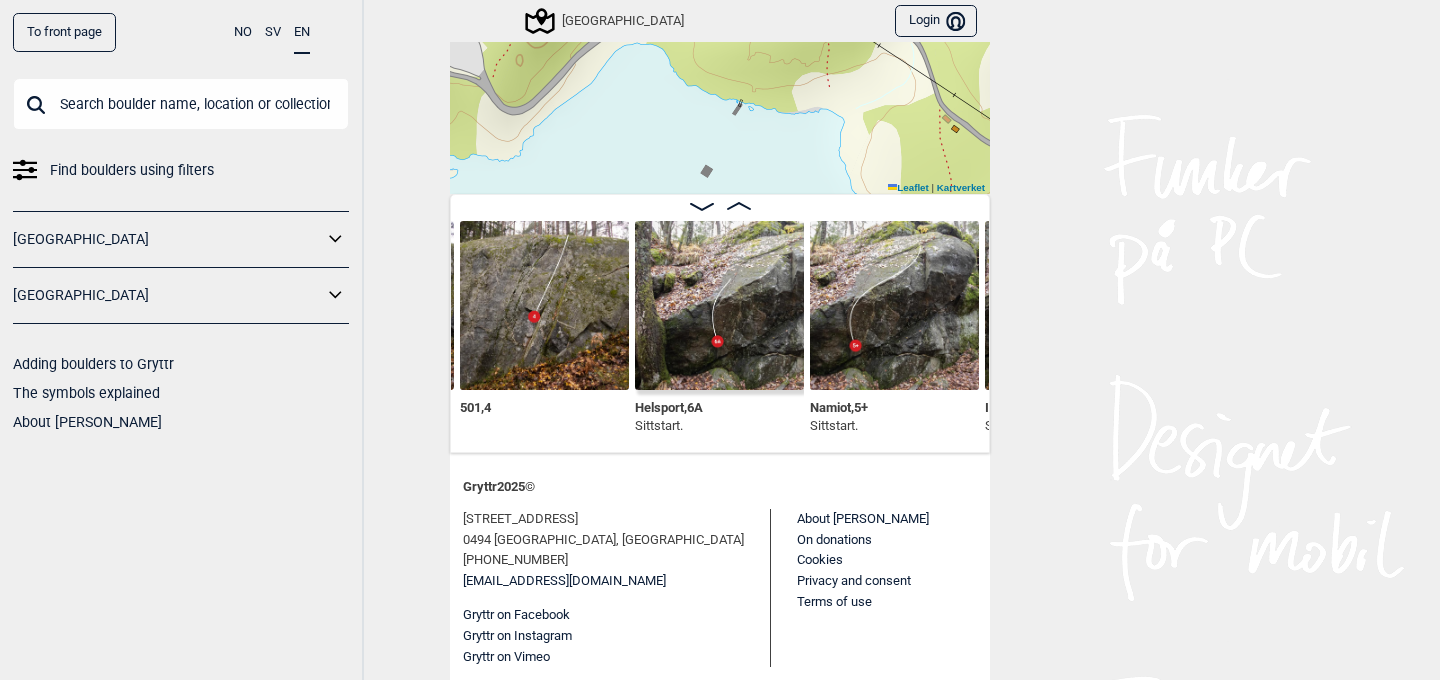 click at bounding box center [181, 104] 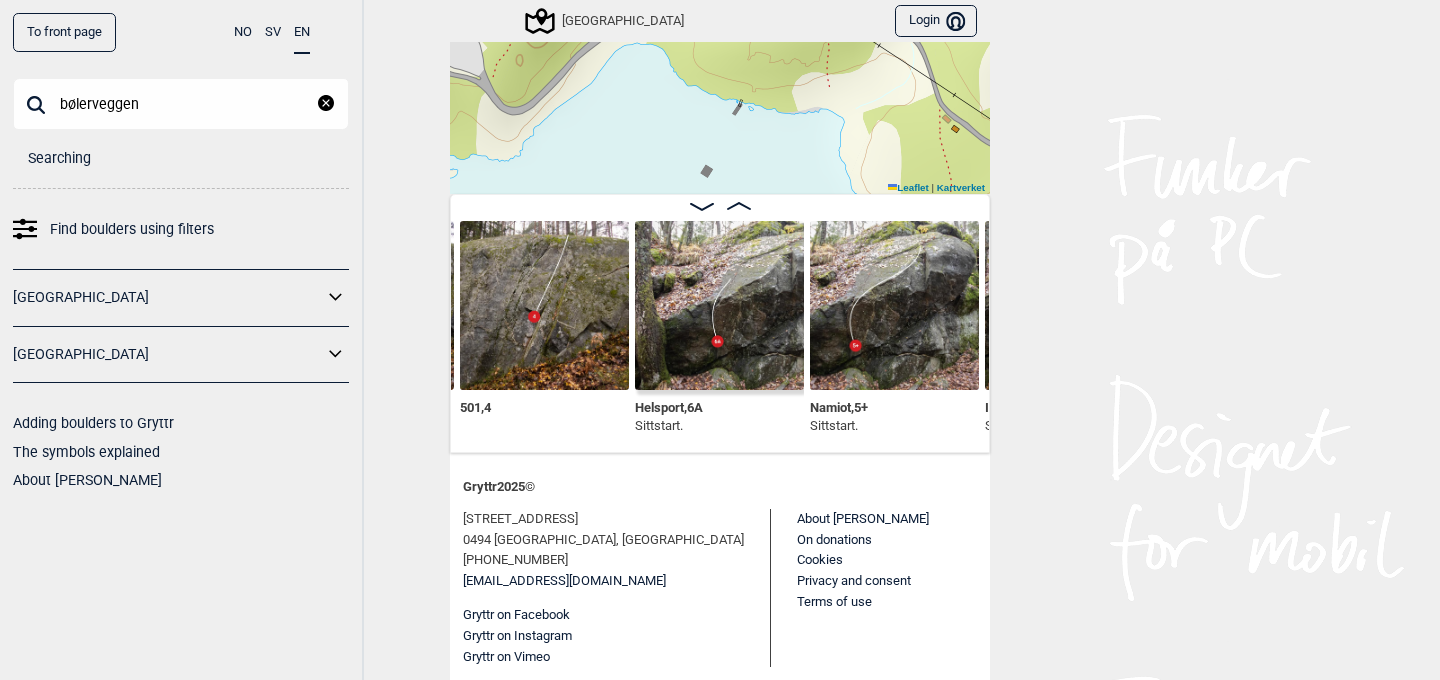 type on "bølerveggen" 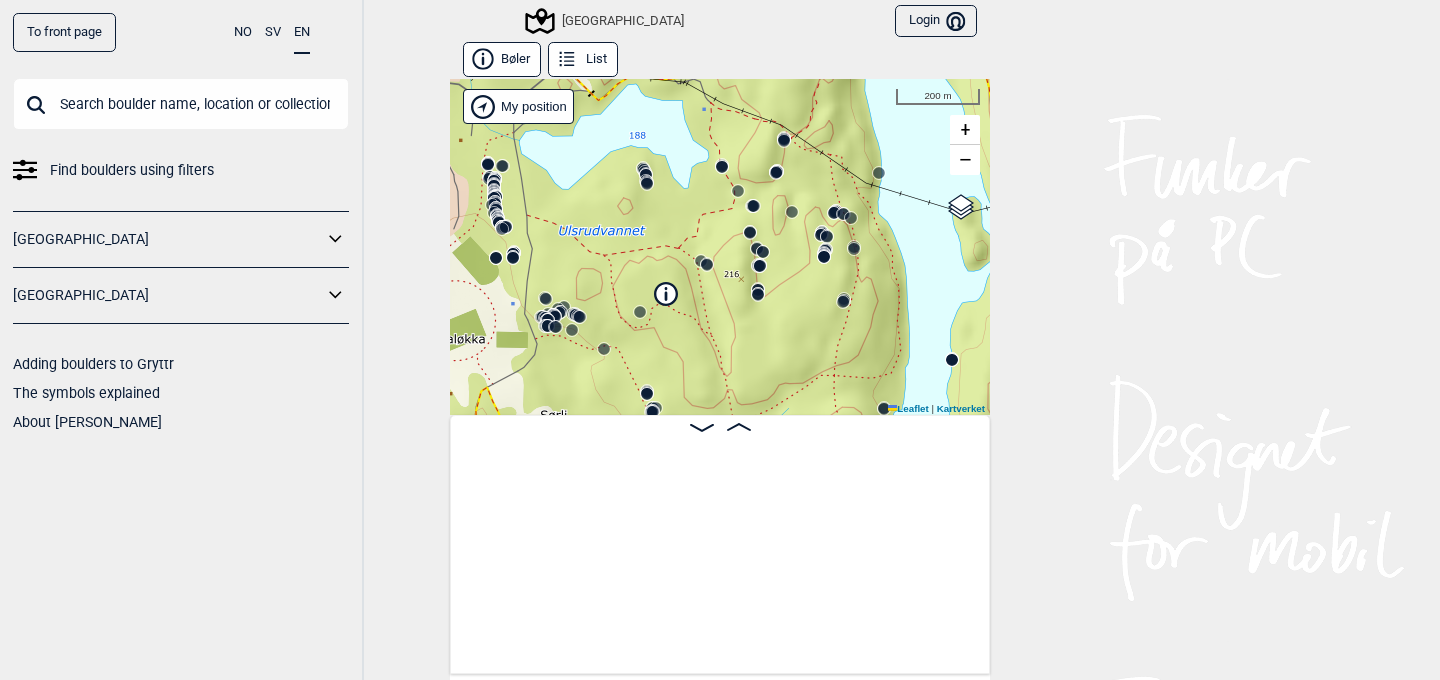 scroll, scrollTop: 0, scrollLeft: 0, axis: both 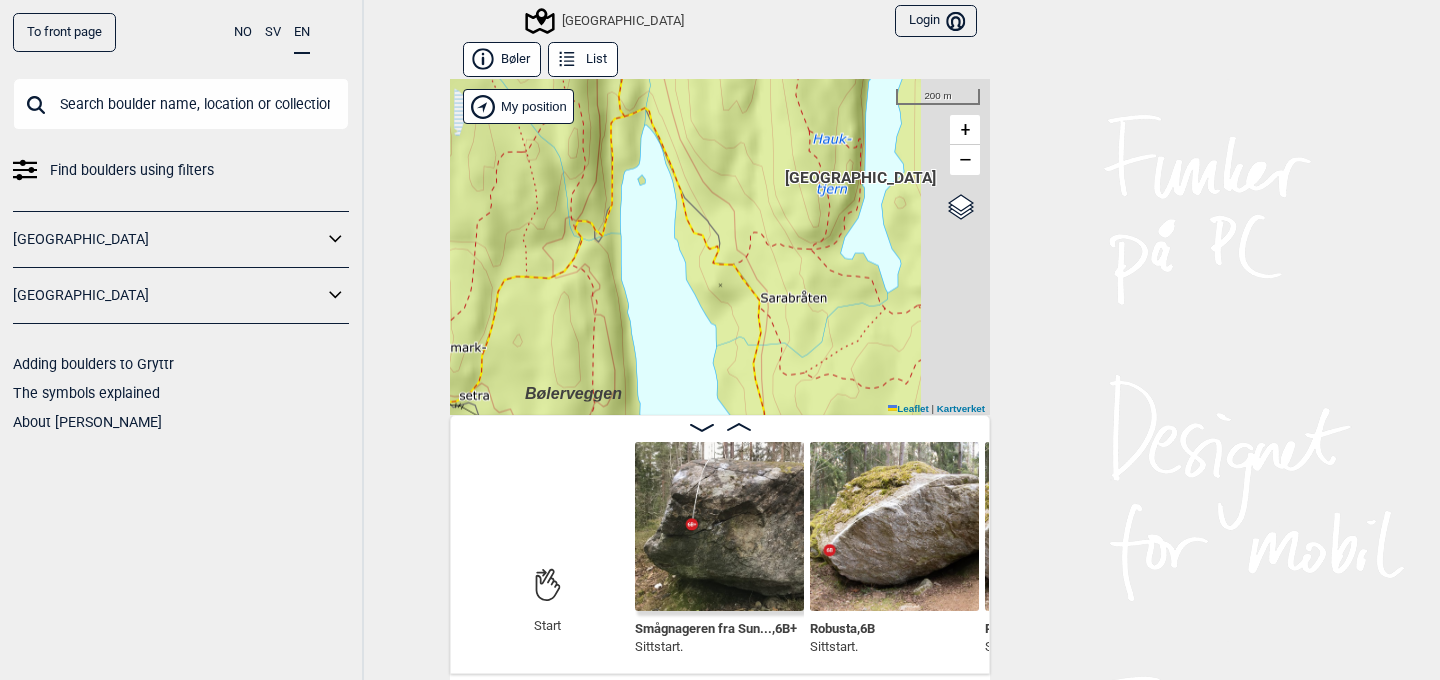 drag, startPoint x: 645, startPoint y: 187, endPoint x: 411, endPoint y: 516, distance: 403.72888 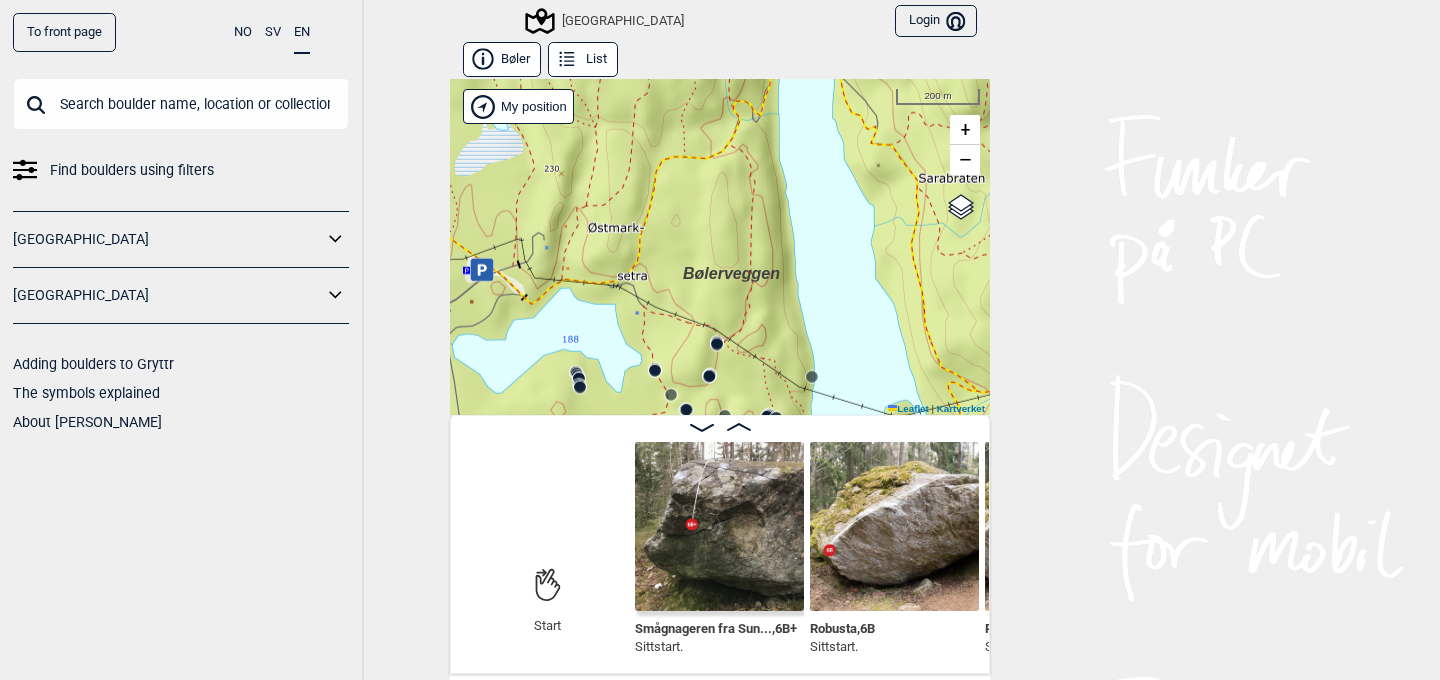 drag, startPoint x: 648, startPoint y: 301, endPoint x: 814, endPoint y: 176, distance: 207.80038 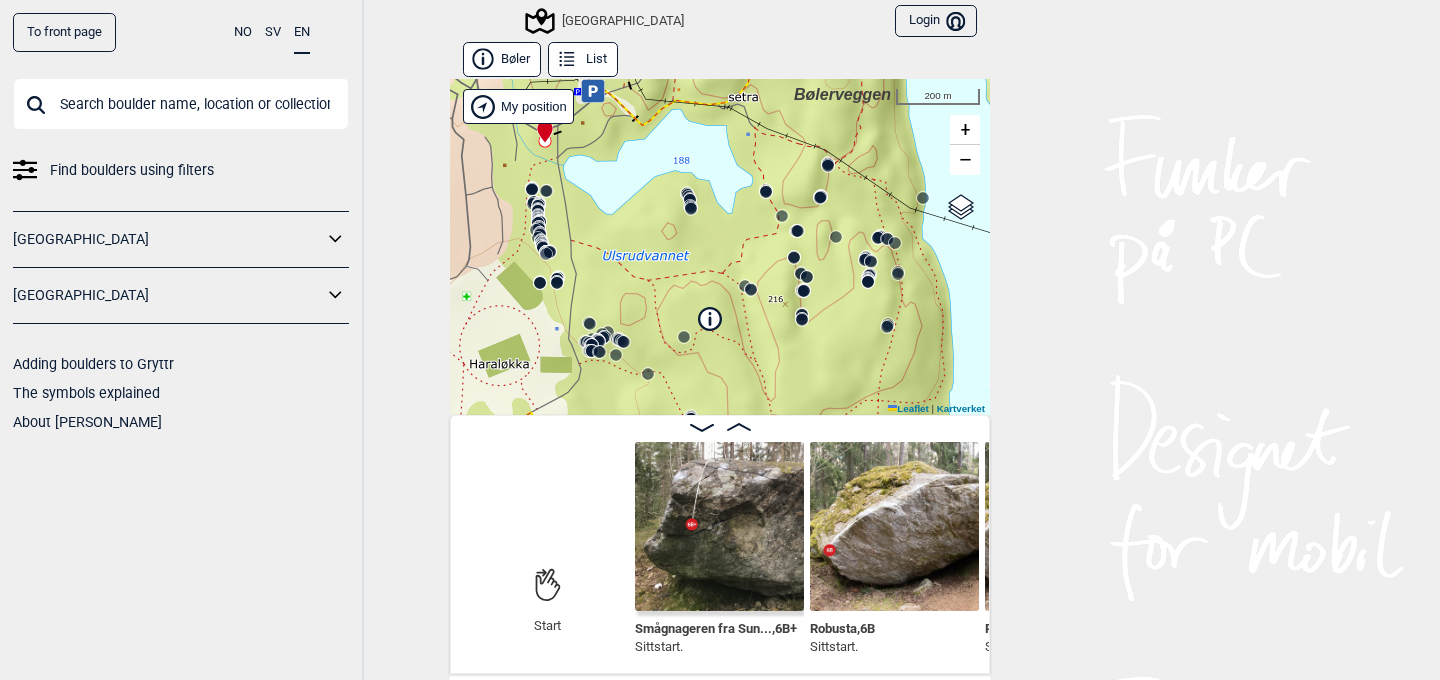 drag, startPoint x: 733, startPoint y: 281, endPoint x: 839, endPoint y: 103, distance: 207.17143 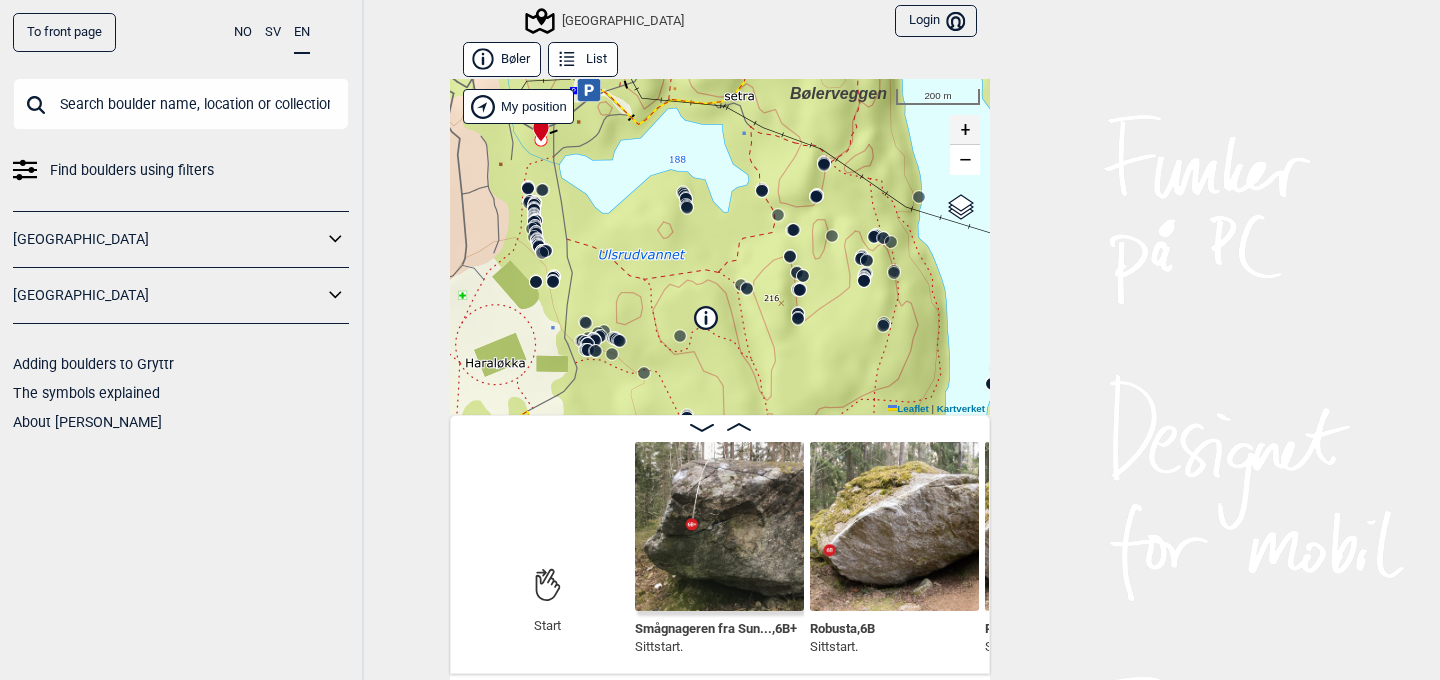 click on "+" at bounding box center (965, 130) 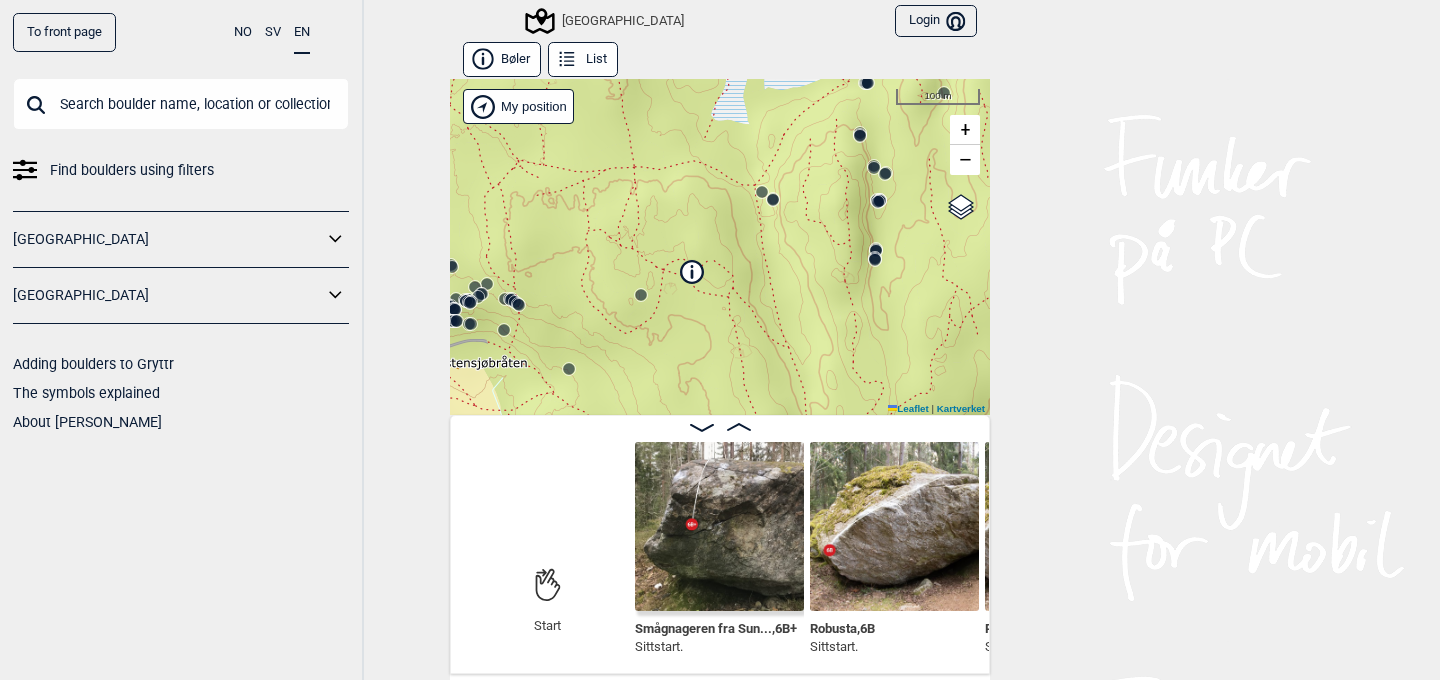 drag, startPoint x: 833, startPoint y: 143, endPoint x: 833, endPoint y: 334, distance: 191 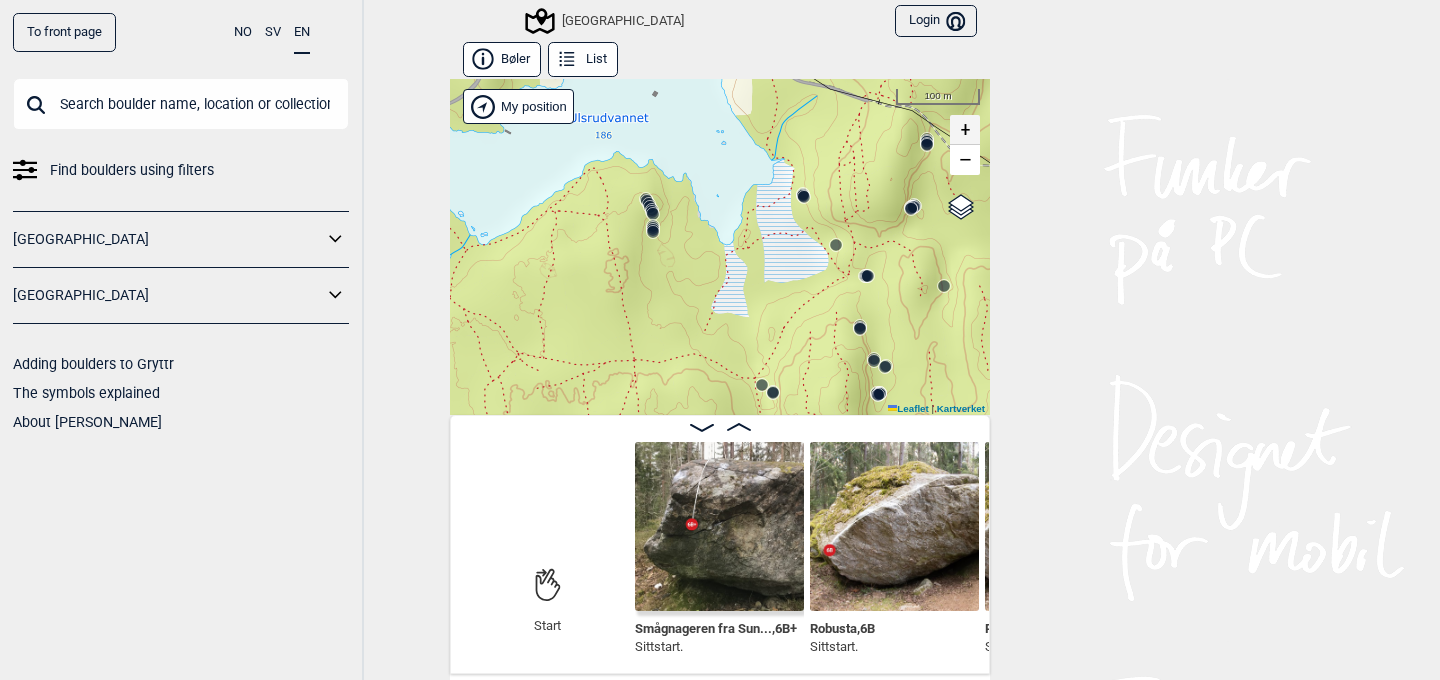 click on "+" at bounding box center [965, 130] 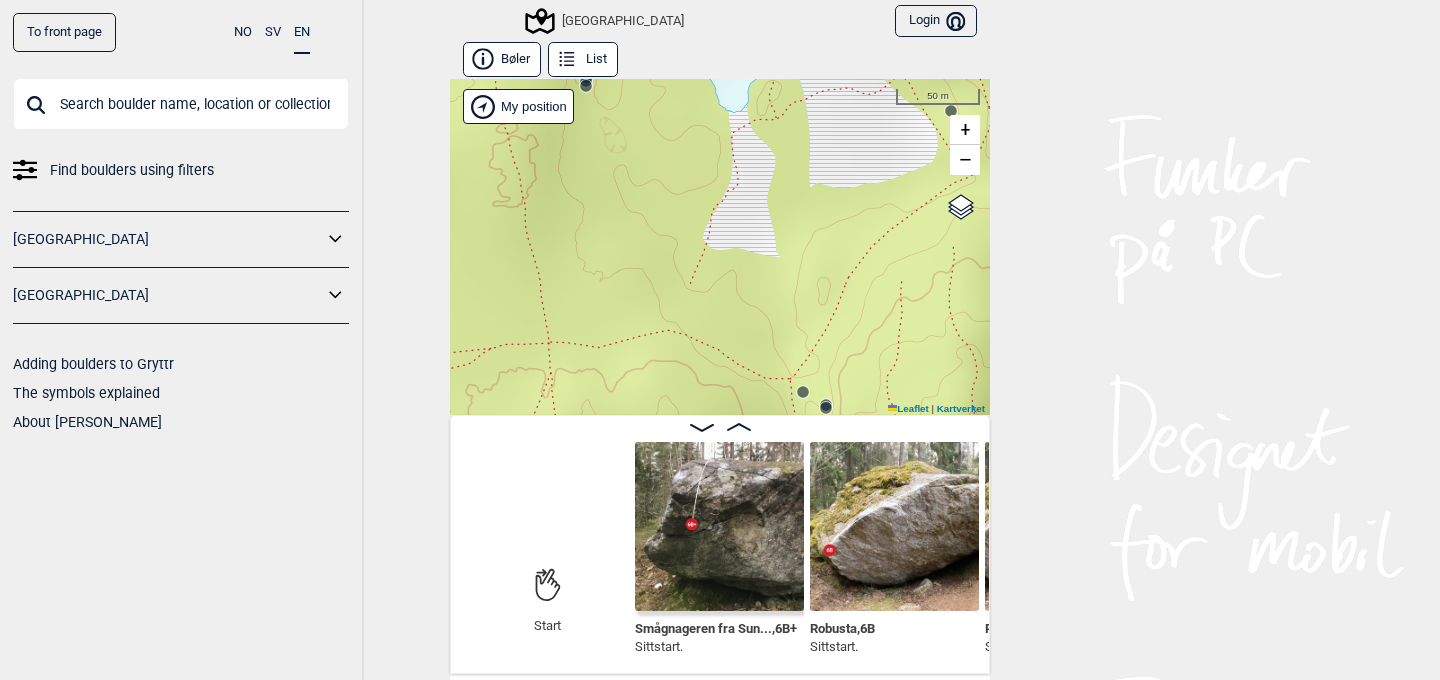 drag, startPoint x: 753, startPoint y: 142, endPoint x: 754, endPoint y: 357, distance: 215.00232 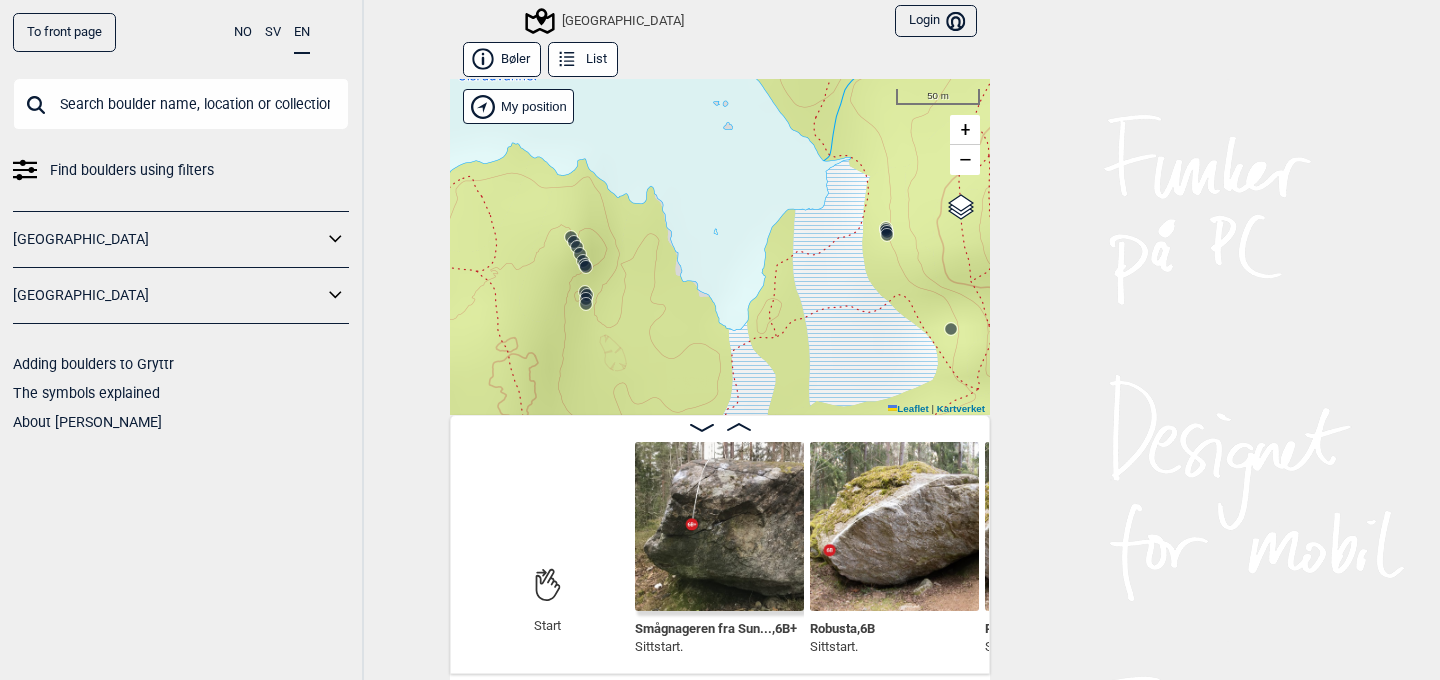 drag, startPoint x: 751, startPoint y: 189, endPoint x: 761, endPoint y: 490, distance: 301.16608 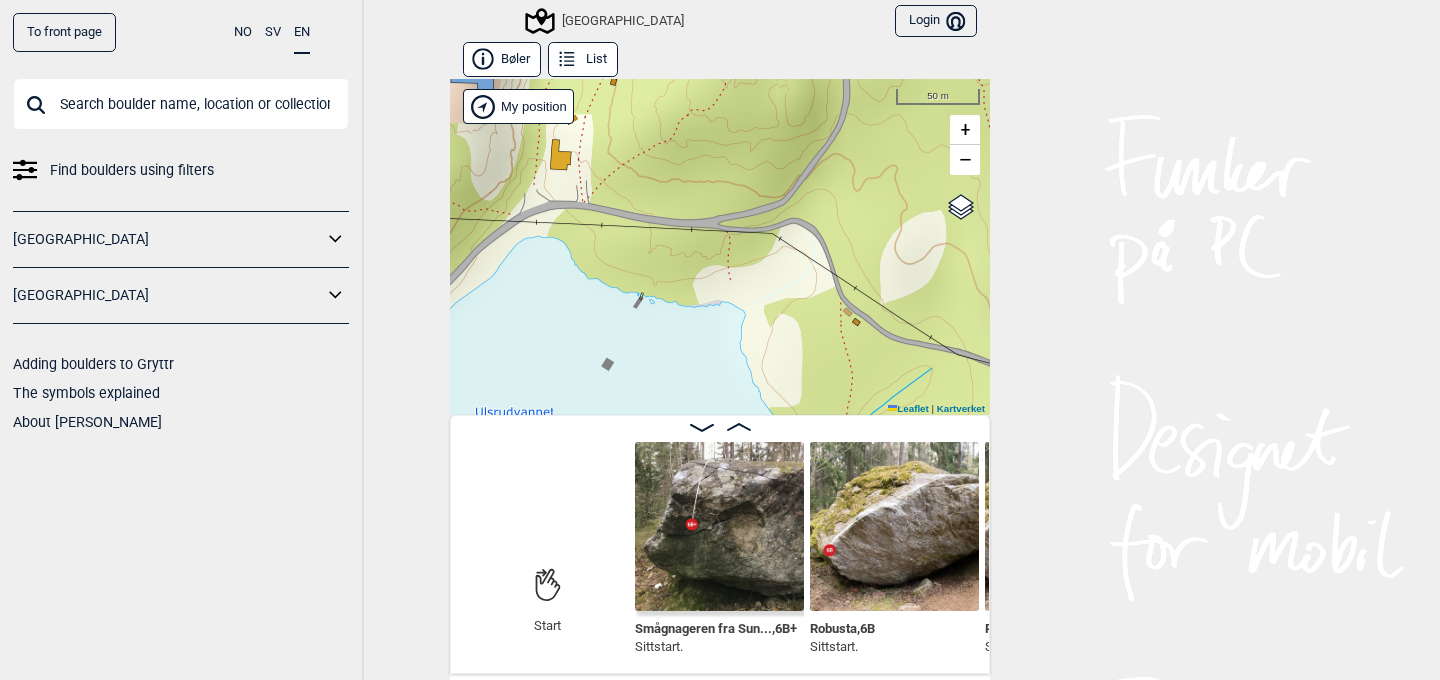 drag, startPoint x: 732, startPoint y: 315, endPoint x: 752, endPoint y: 247, distance: 70.88018 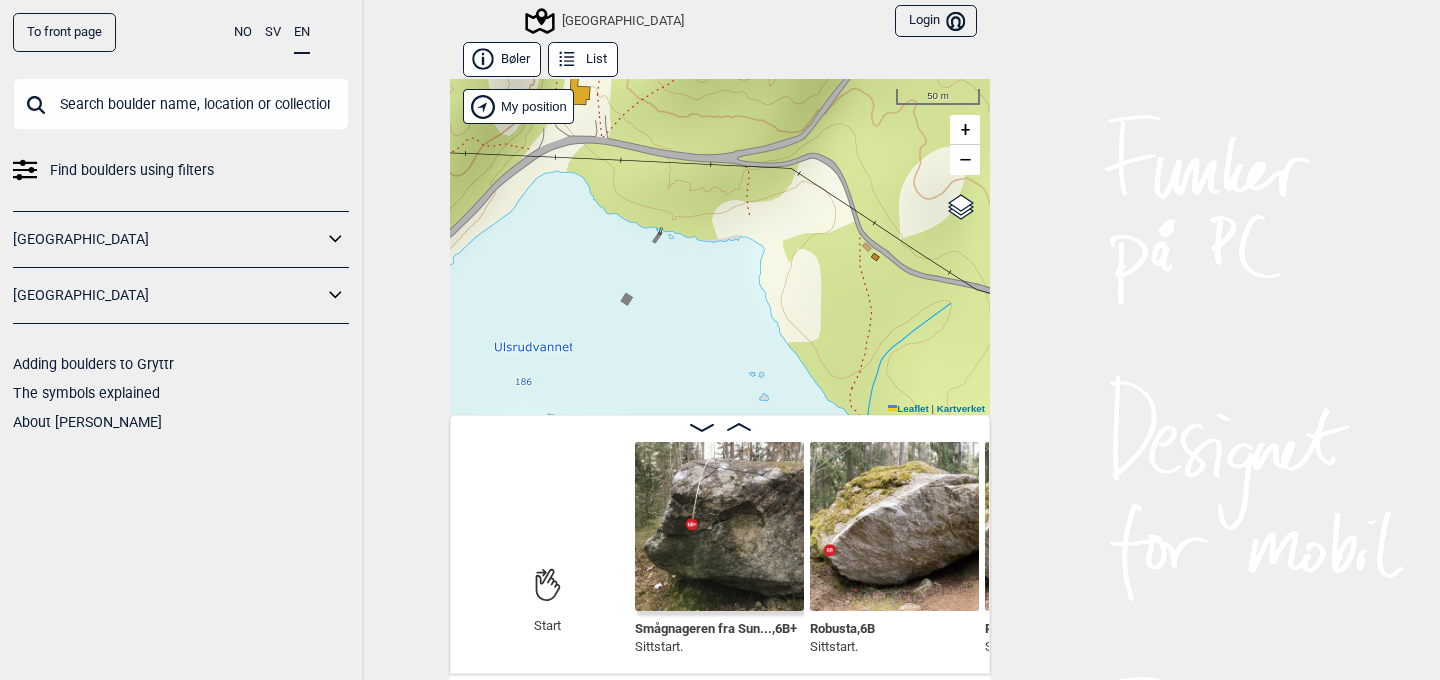 drag, startPoint x: 749, startPoint y: 245, endPoint x: 749, endPoint y: 108, distance: 137 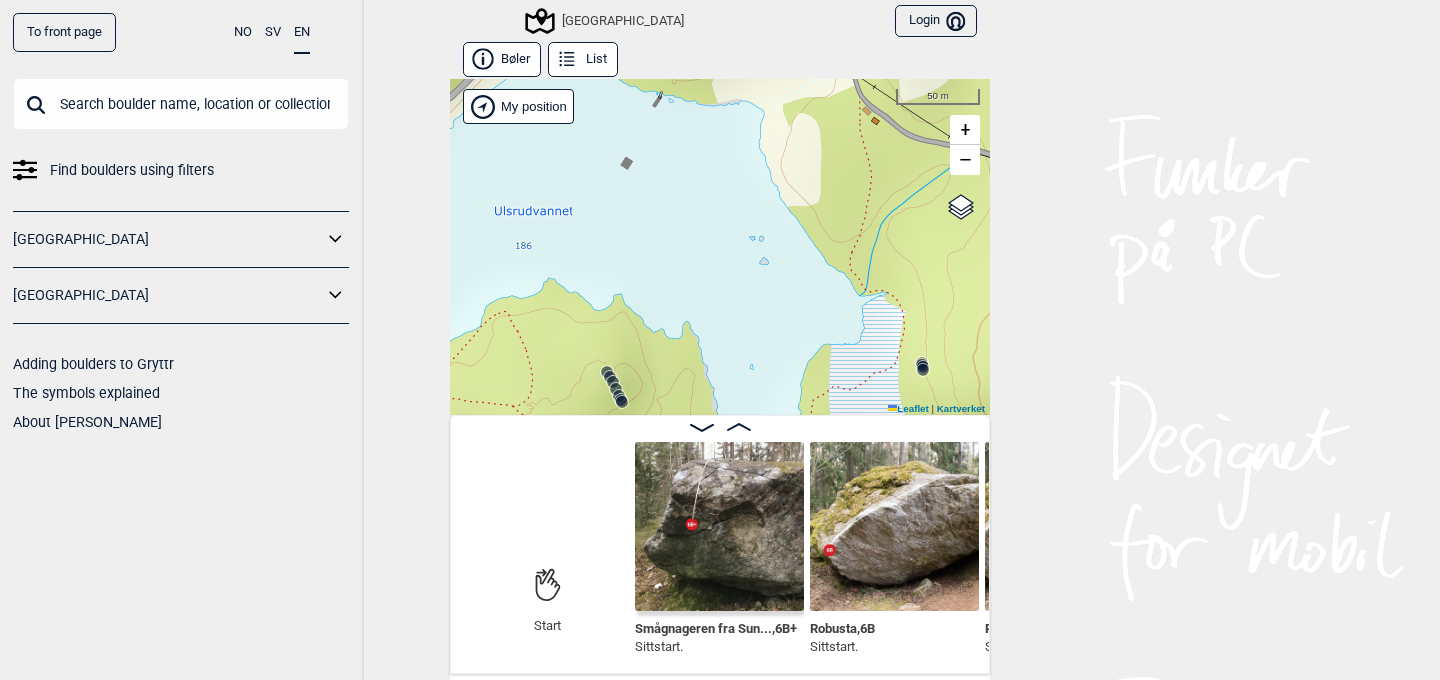 click 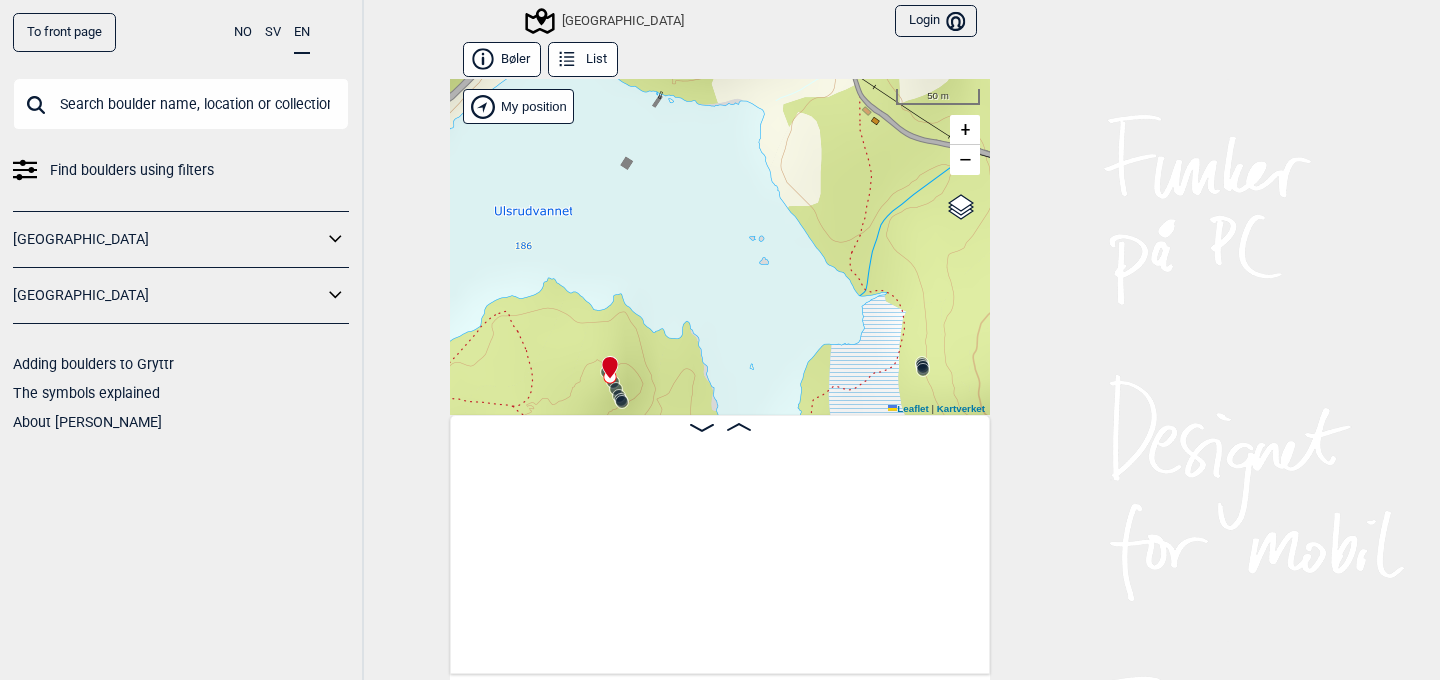 scroll, scrollTop: 0, scrollLeft: 33480, axis: horizontal 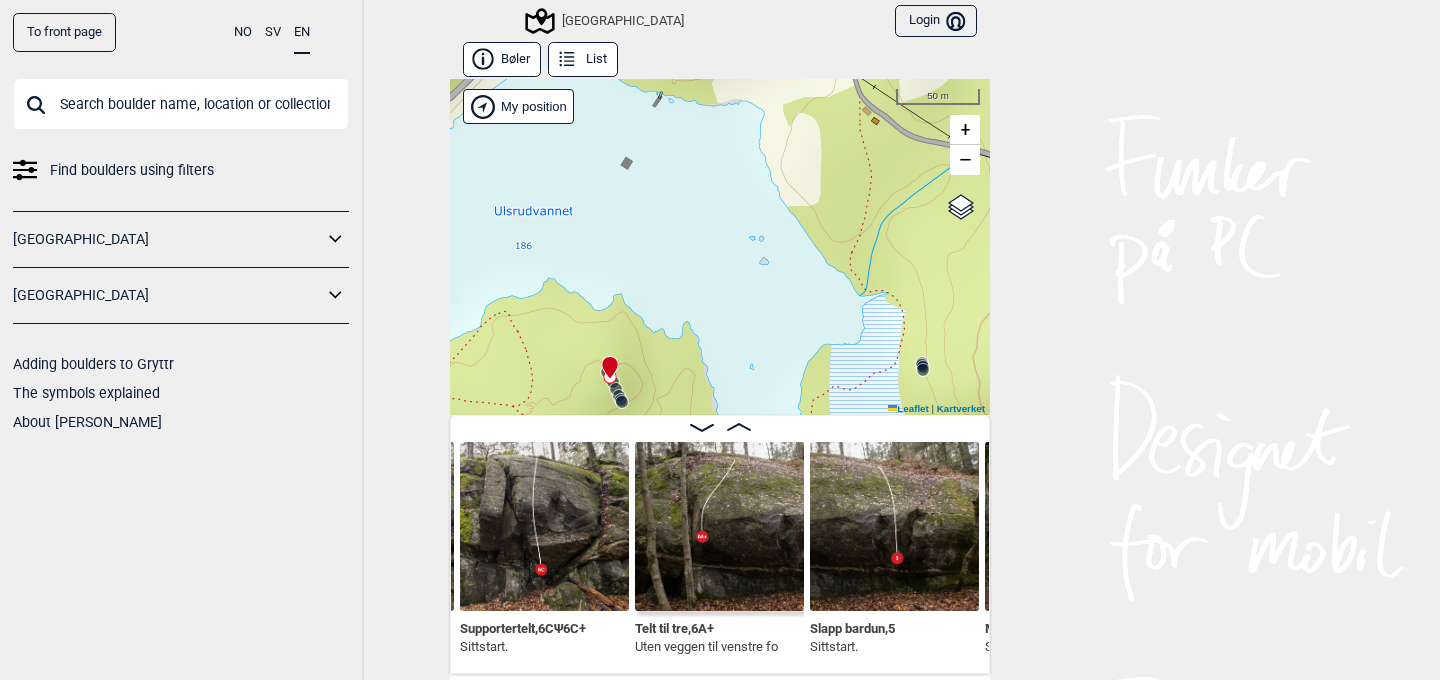 click 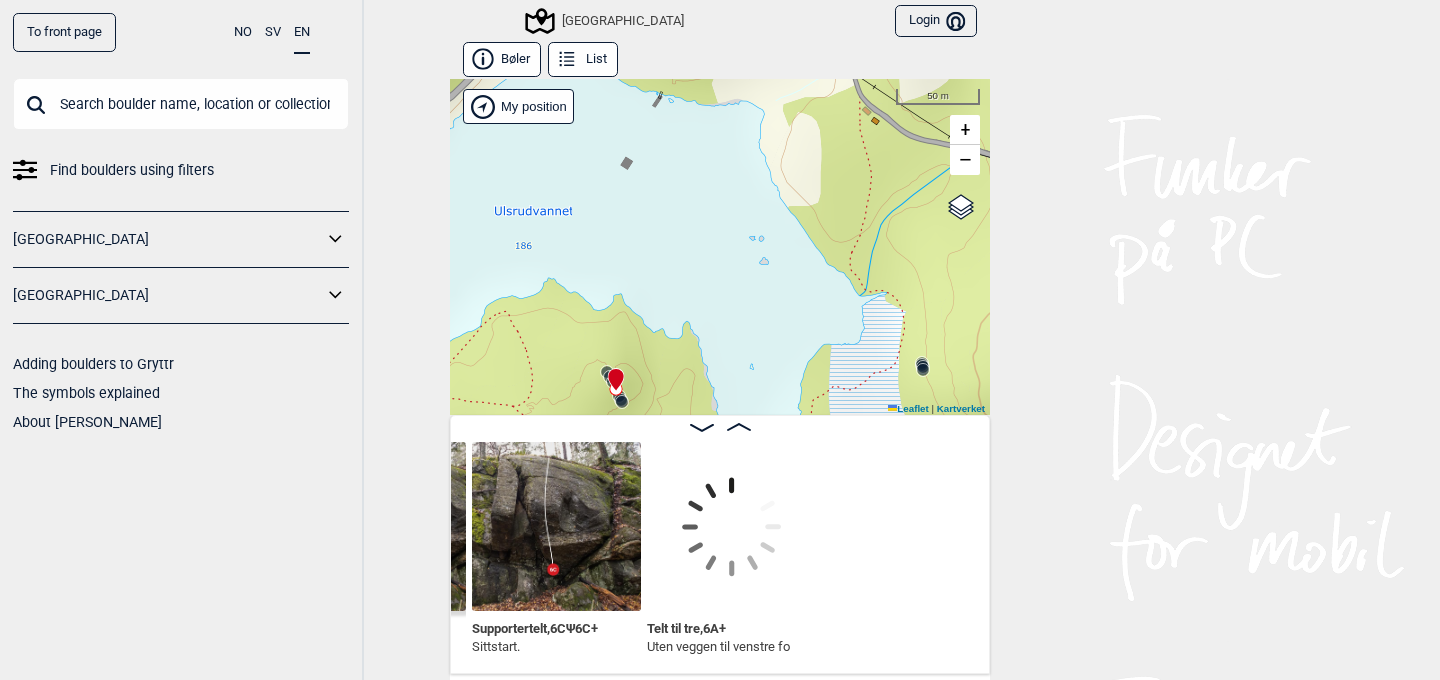 scroll, scrollTop: 0, scrollLeft: 33142, axis: horizontal 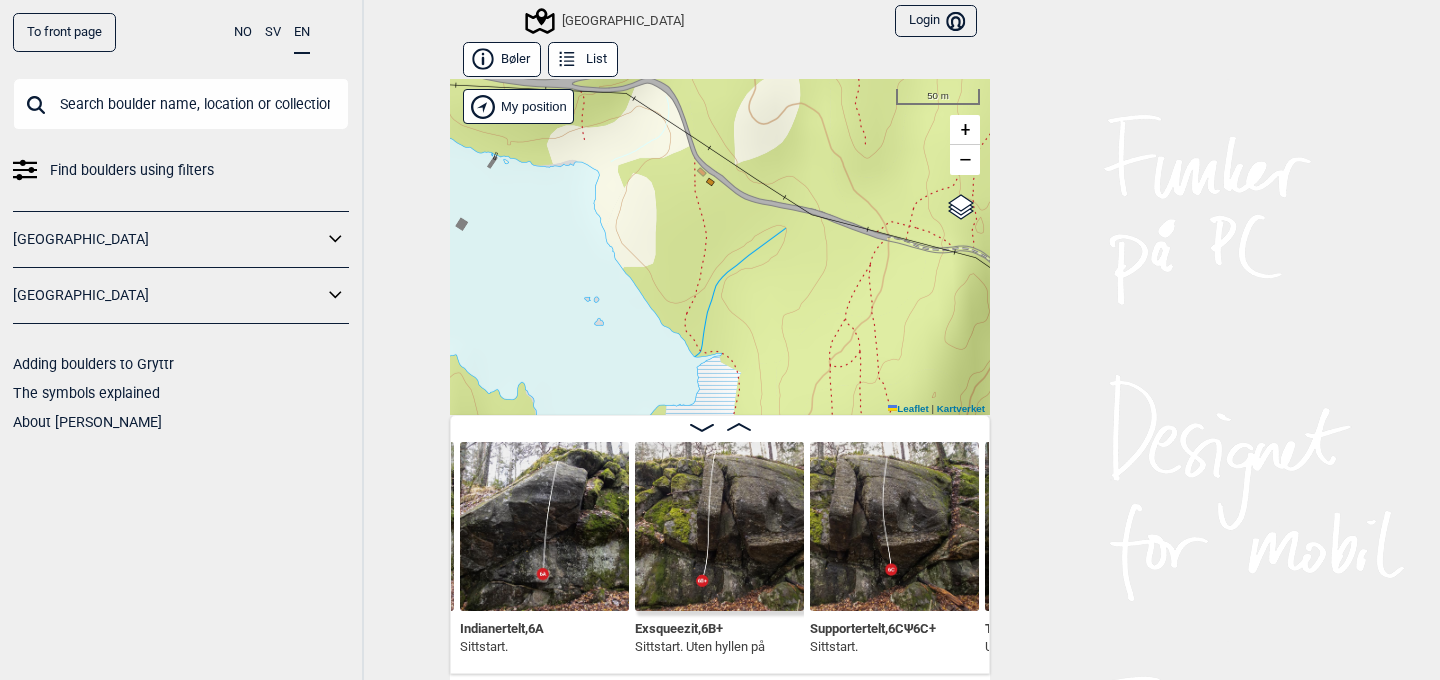 drag, startPoint x: 736, startPoint y: 254, endPoint x: 555, endPoint y: 233, distance: 182.21416 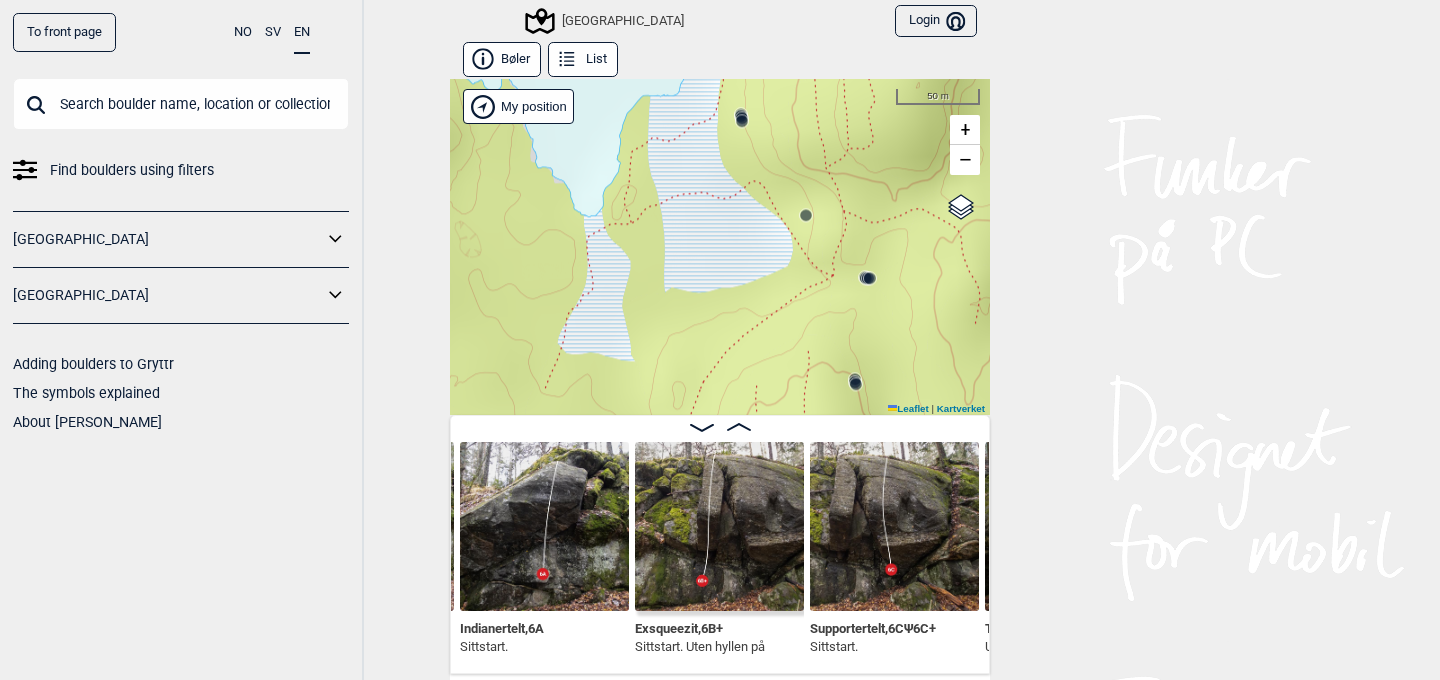 drag, startPoint x: 705, startPoint y: 343, endPoint x: 705, endPoint y: 60, distance: 283 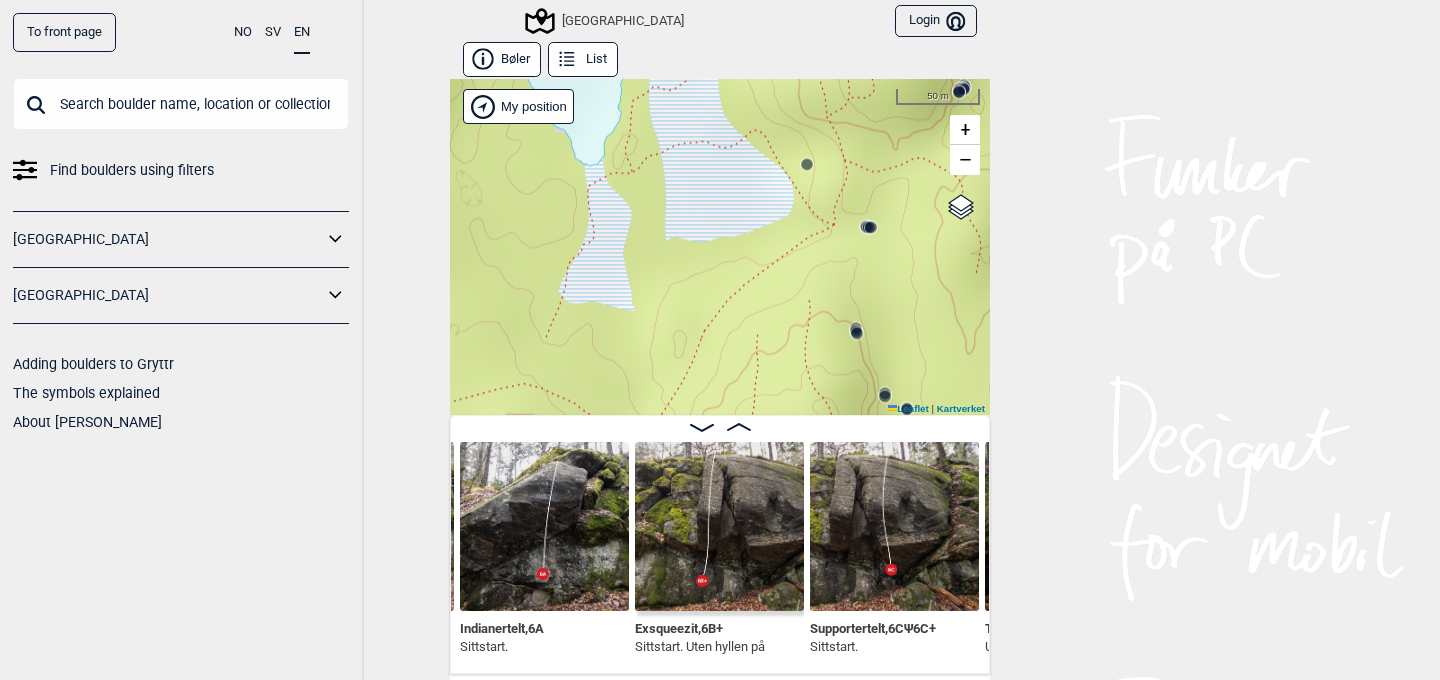 drag, startPoint x: 724, startPoint y: 195, endPoint x: 687, endPoint y: 350, distance: 159.35495 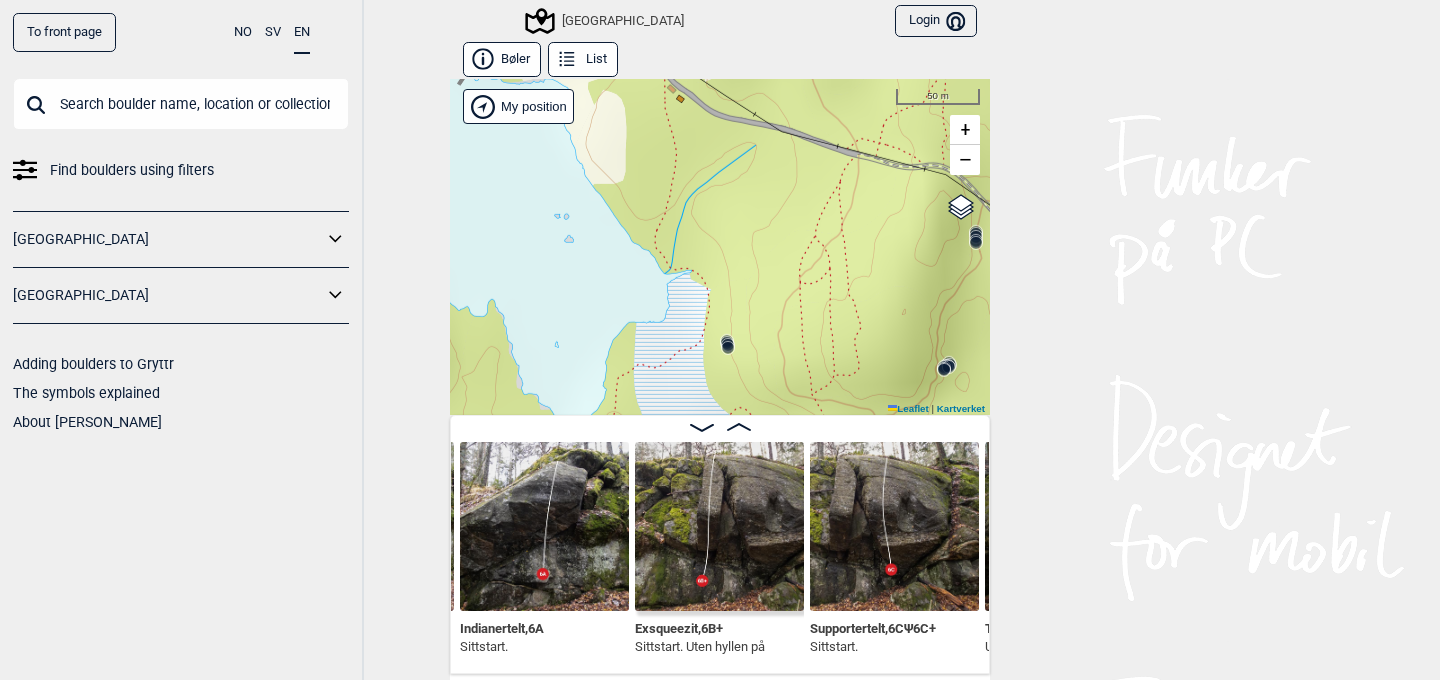 drag, startPoint x: 725, startPoint y: 304, endPoint x: 784, endPoint y: 511, distance: 215.24405 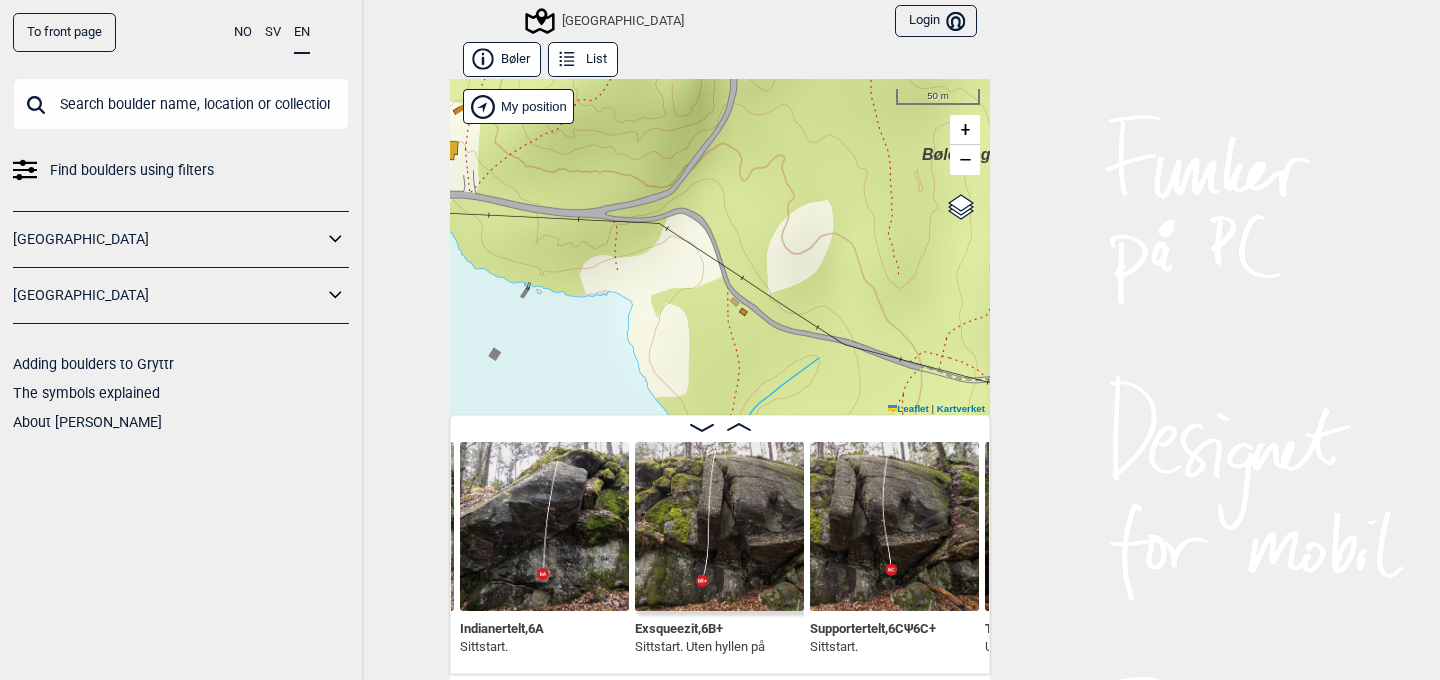 drag, startPoint x: 720, startPoint y: 263, endPoint x: 786, endPoint y: 503, distance: 248.90962 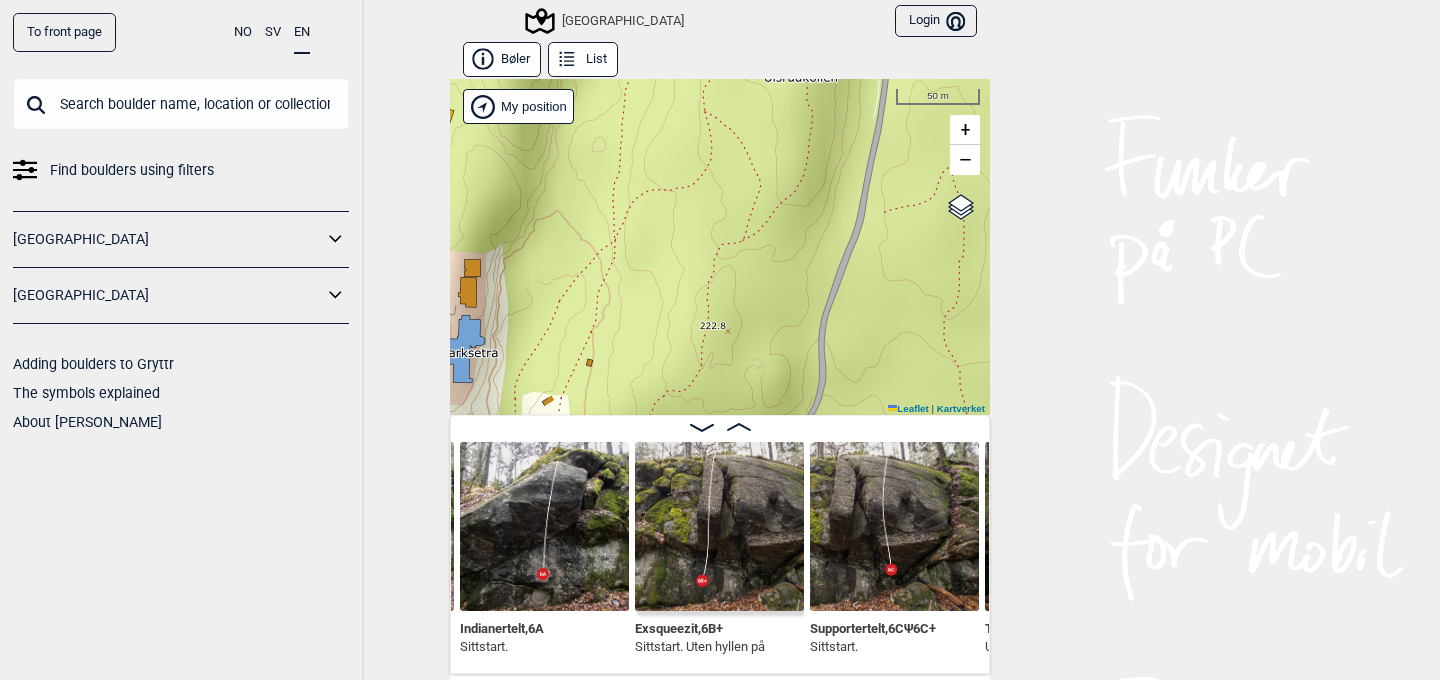 click on "Bøler" at bounding box center [502, 59] 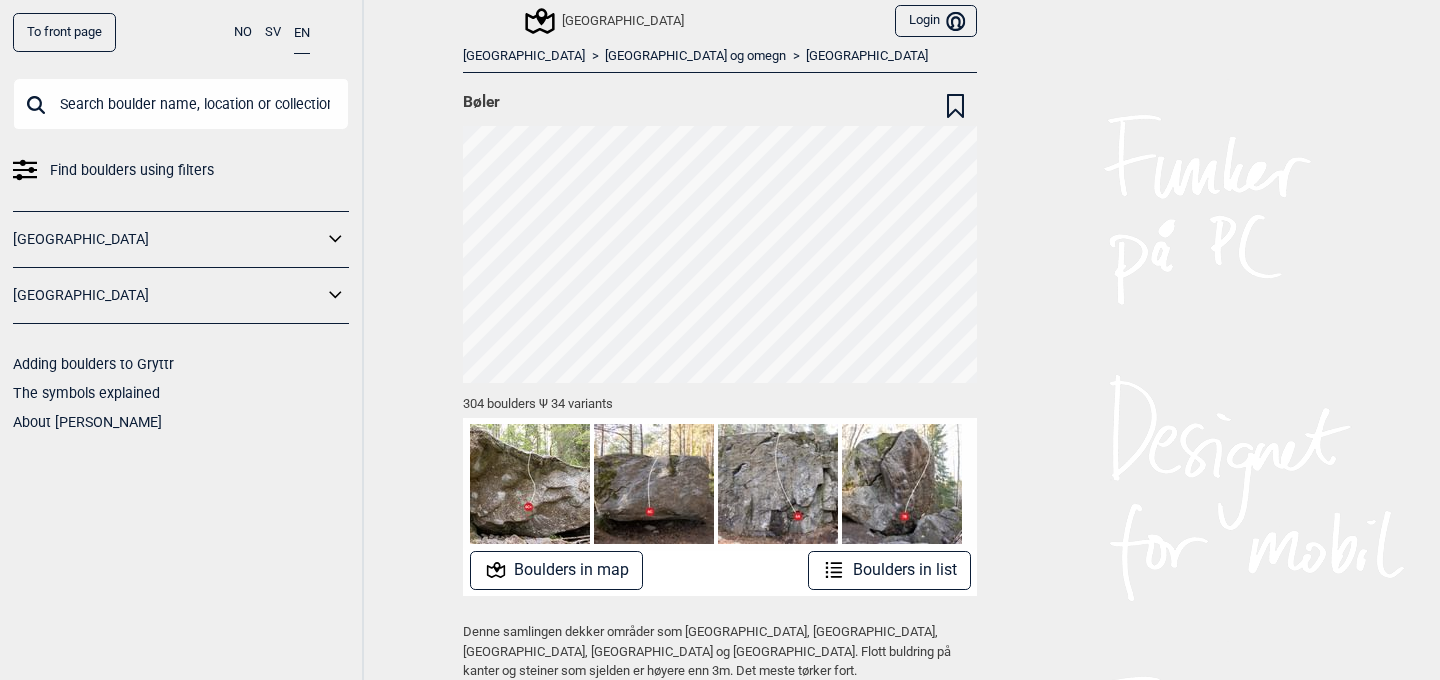 click on "[GEOGRAPHIC_DATA]" at bounding box center (867, 56) 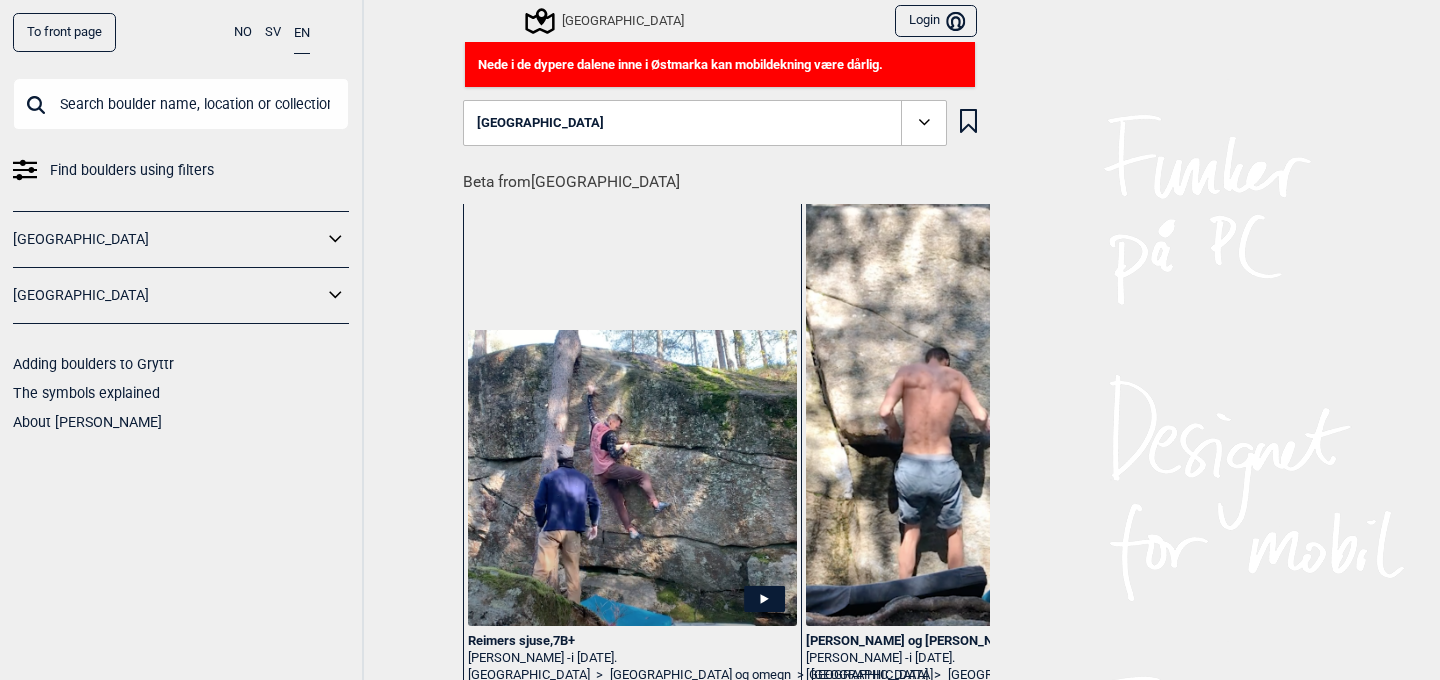 click on "[GEOGRAPHIC_DATA]" at bounding box center [705, 123] 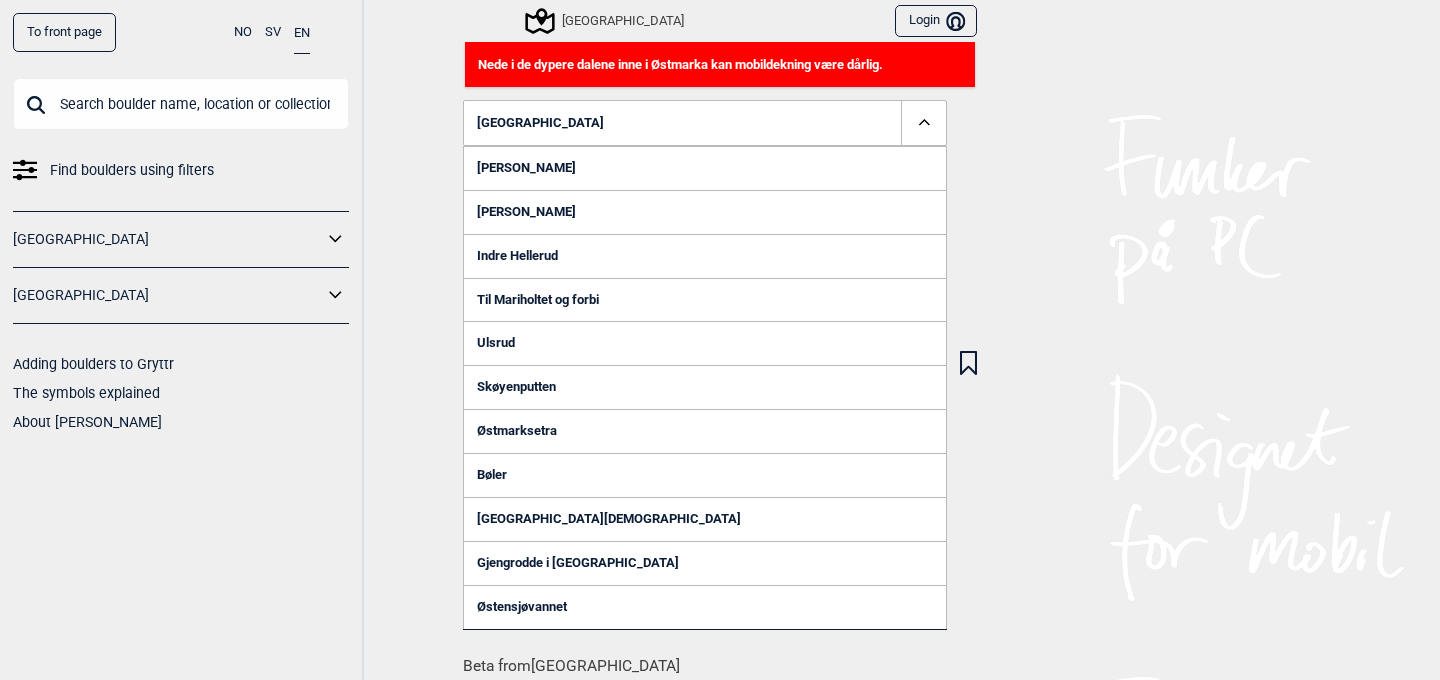 click on "Ulsrud" at bounding box center [705, 343] 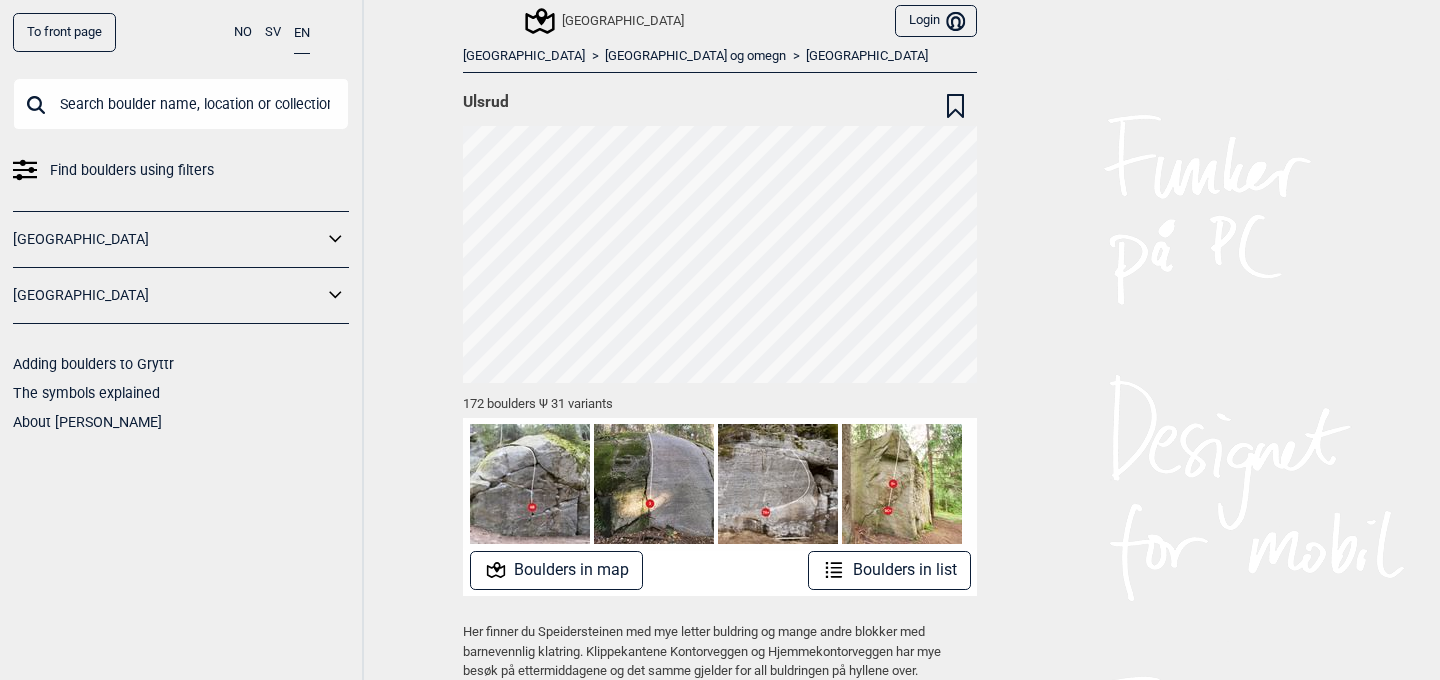 click on "Boulders in list" at bounding box center [889, 570] 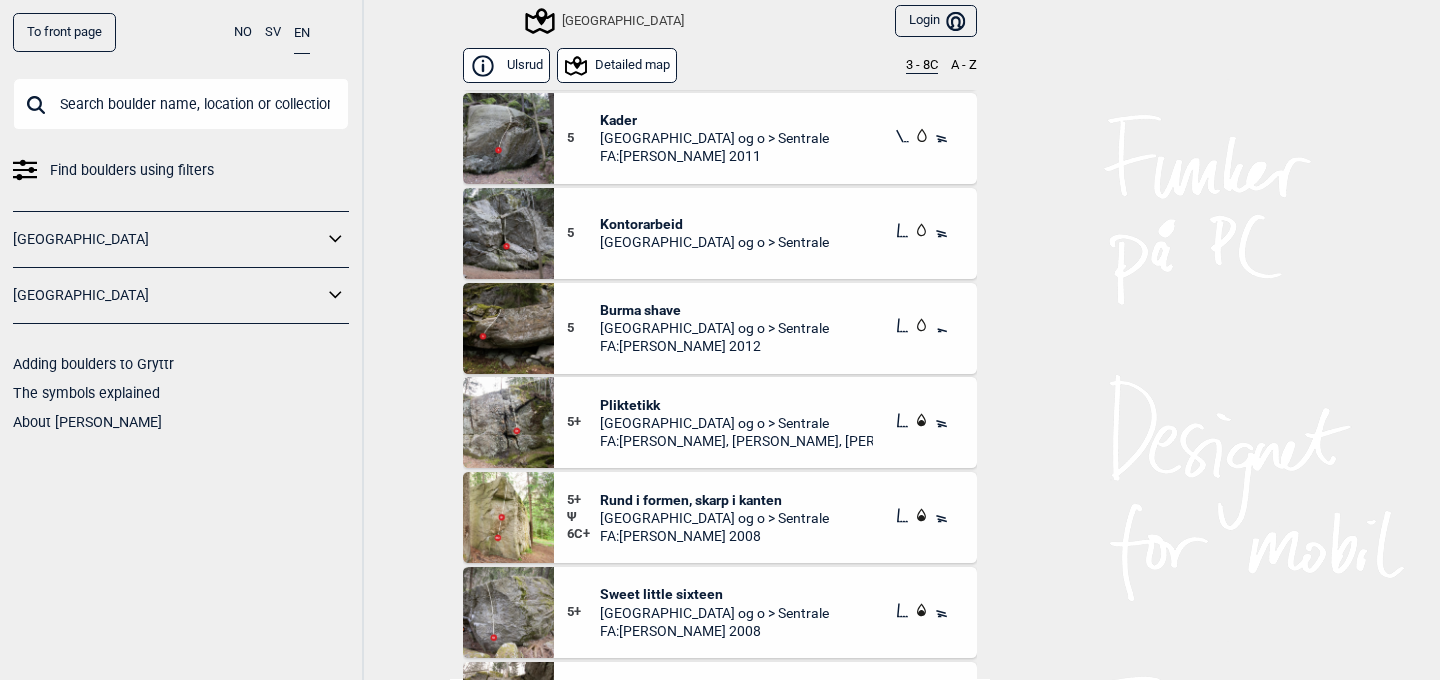 scroll, scrollTop: 5830, scrollLeft: 0, axis: vertical 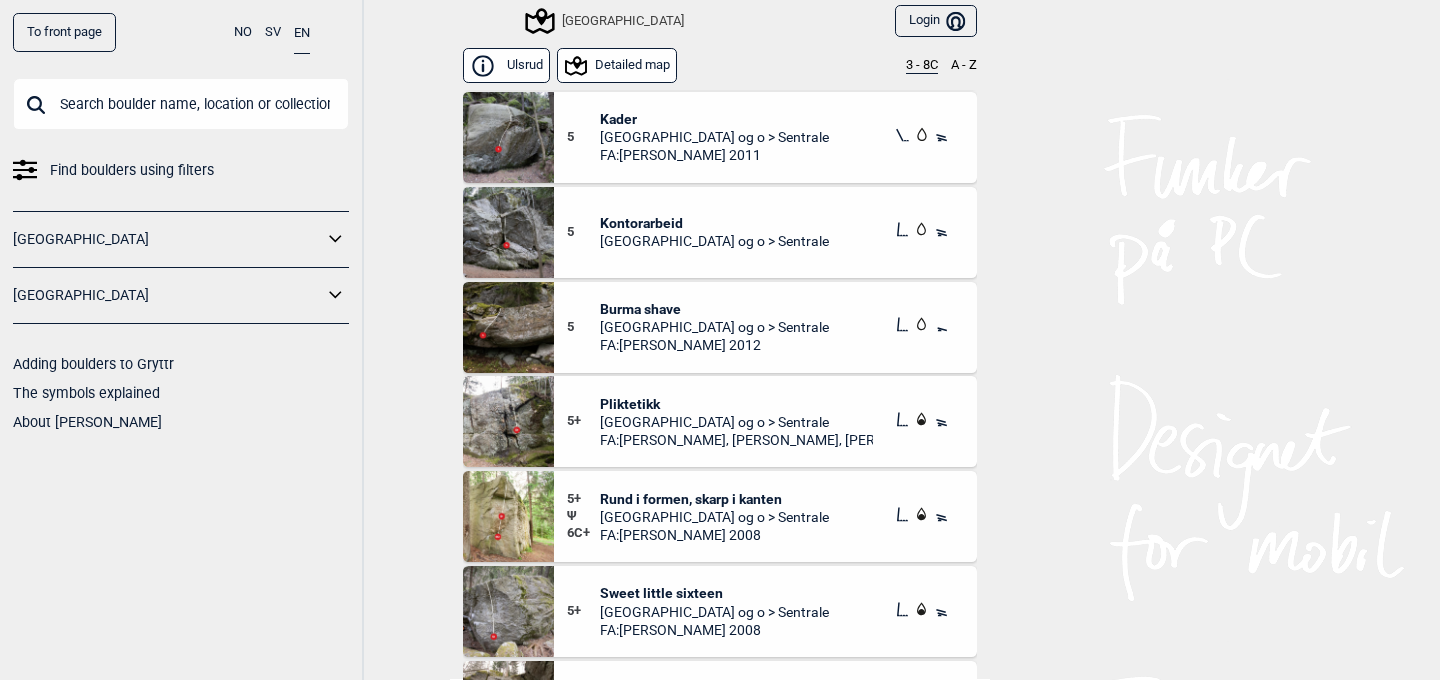 click at bounding box center [508, 137] 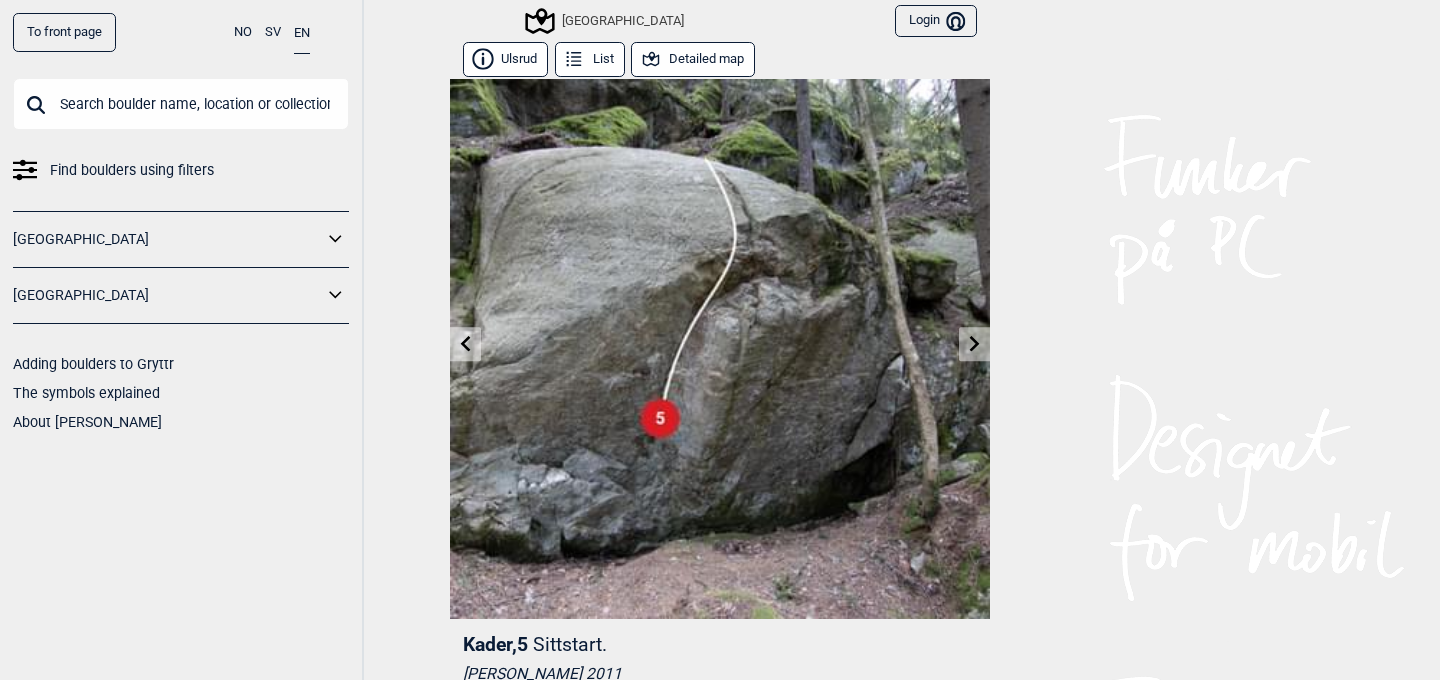 scroll, scrollTop: 5, scrollLeft: 0, axis: vertical 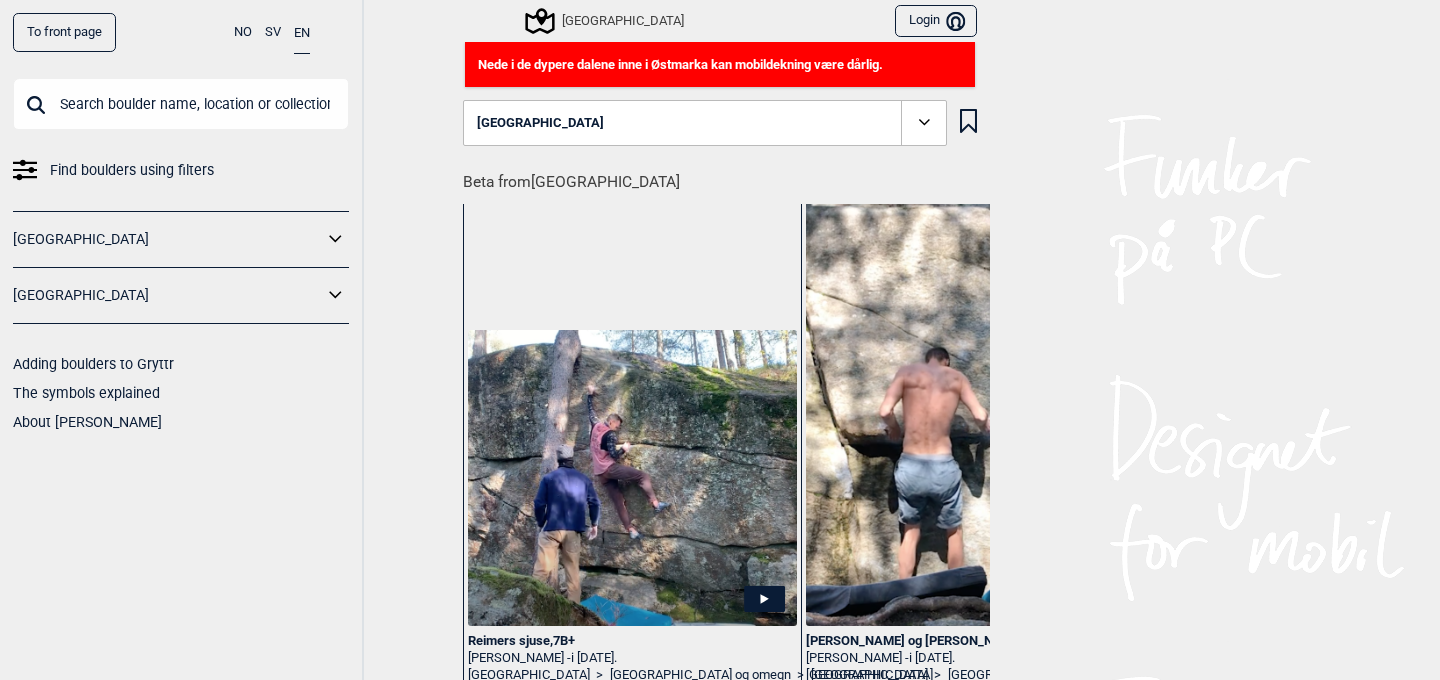click at bounding box center [181, 104] 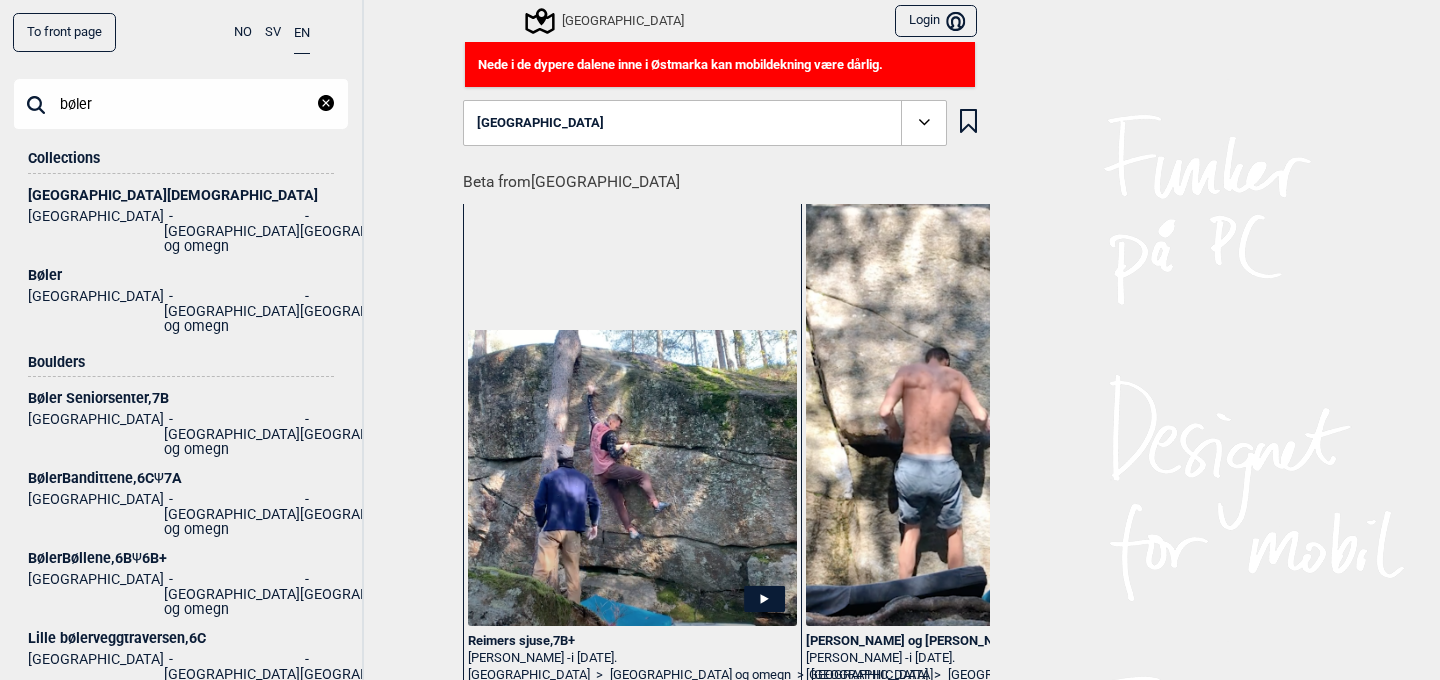 type on "bølerv" 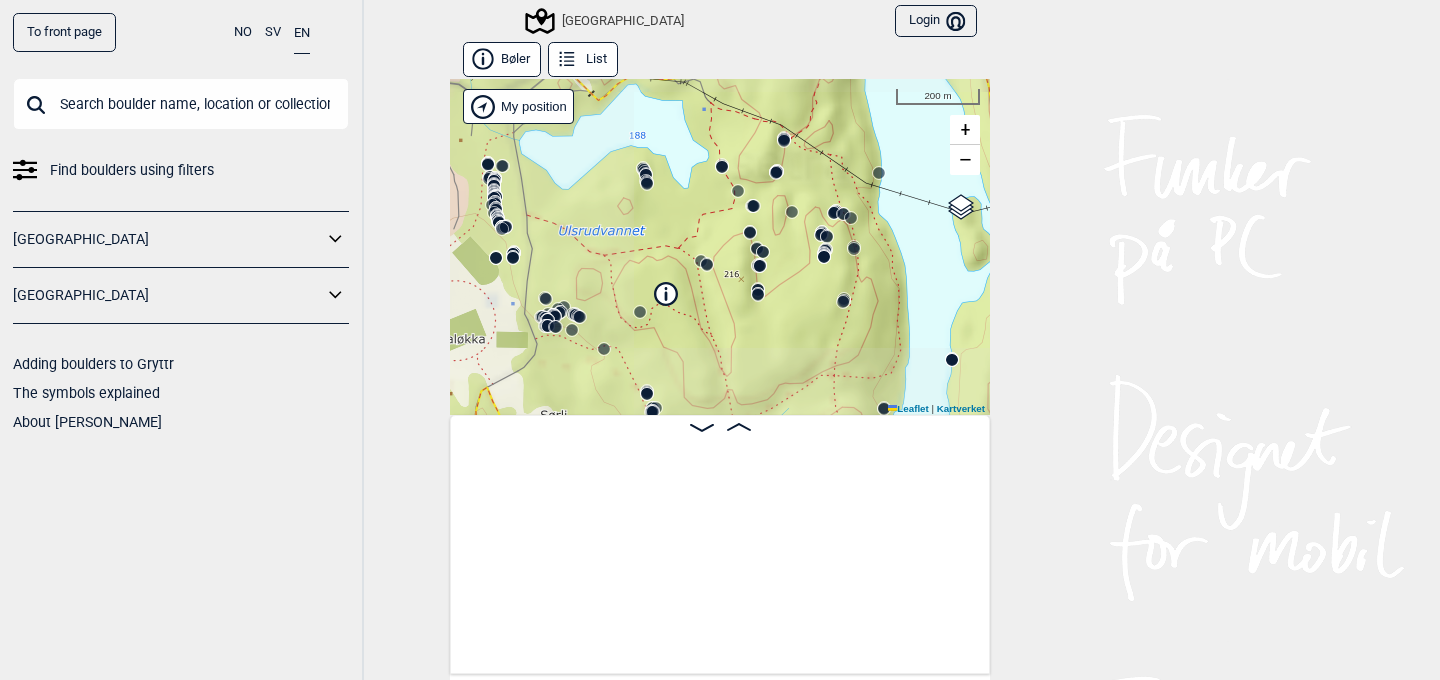 scroll, scrollTop: 0, scrollLeft: 157, axis: horizontal 